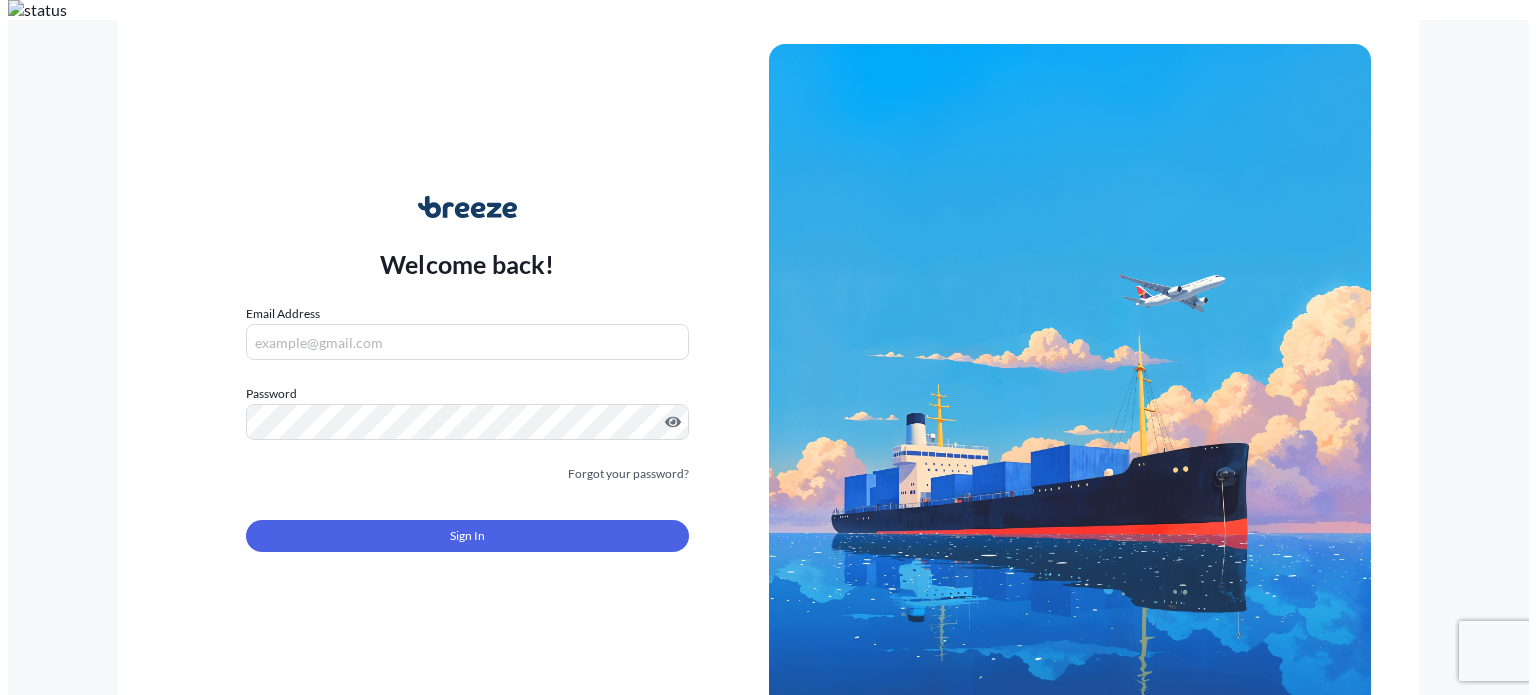 scroll, scrollTop: 0, scrollLeft: 0, axis: both 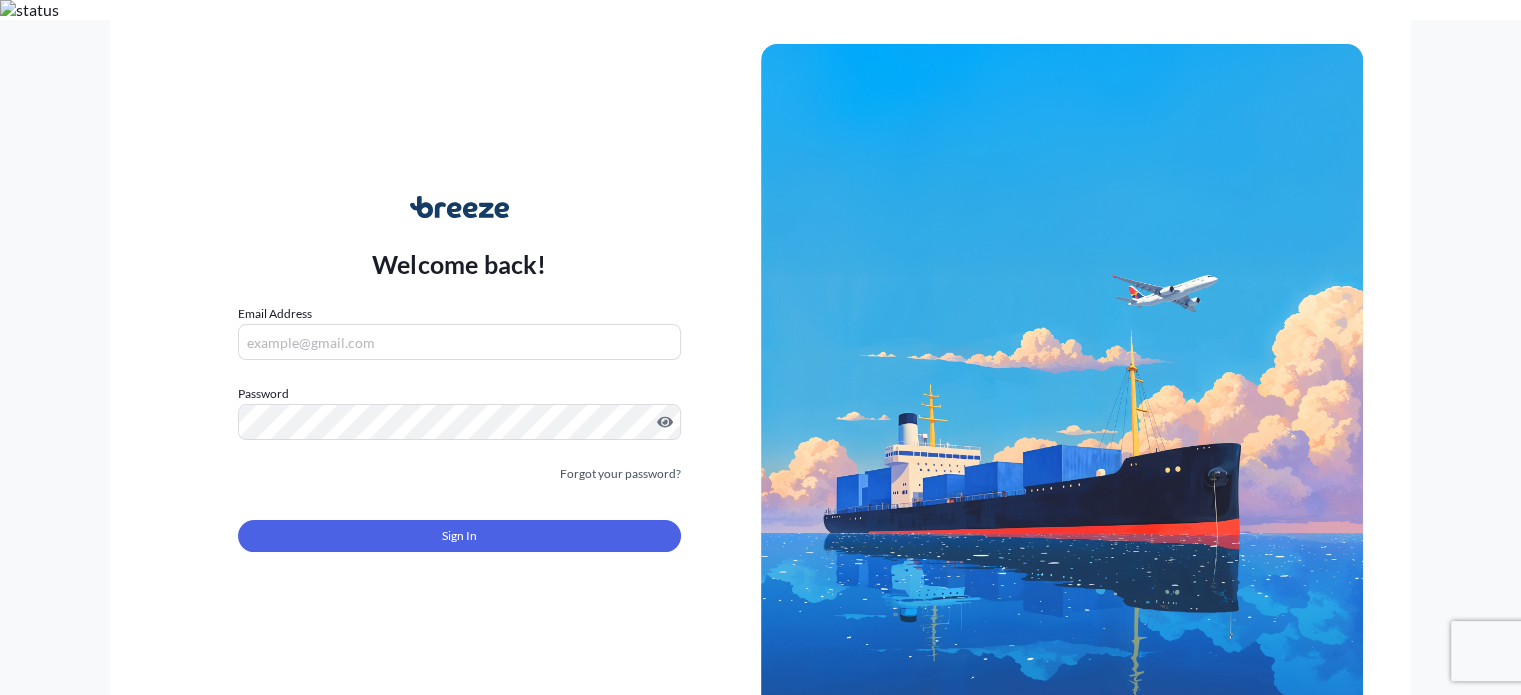 click on "Email Address" at bounding box center [459, 342] 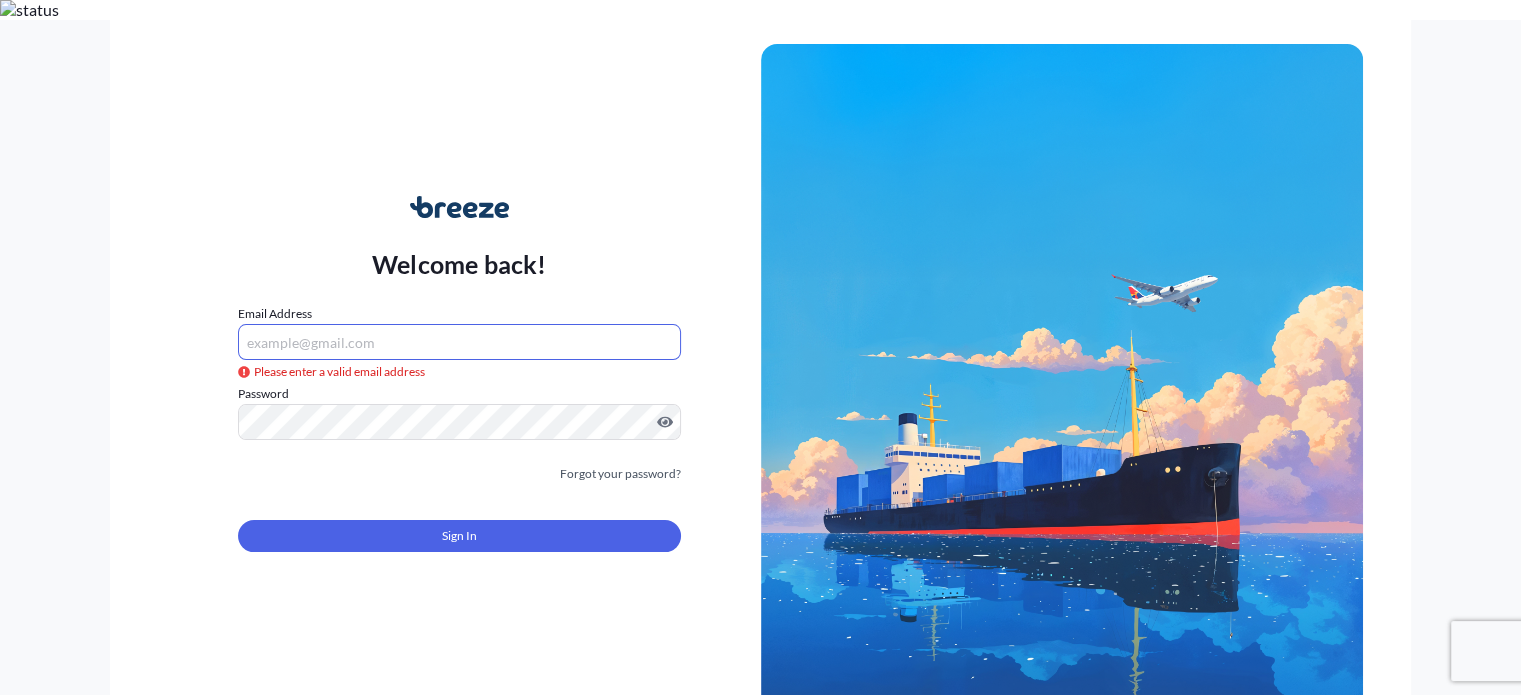type on "claims@[DOMAIN]" 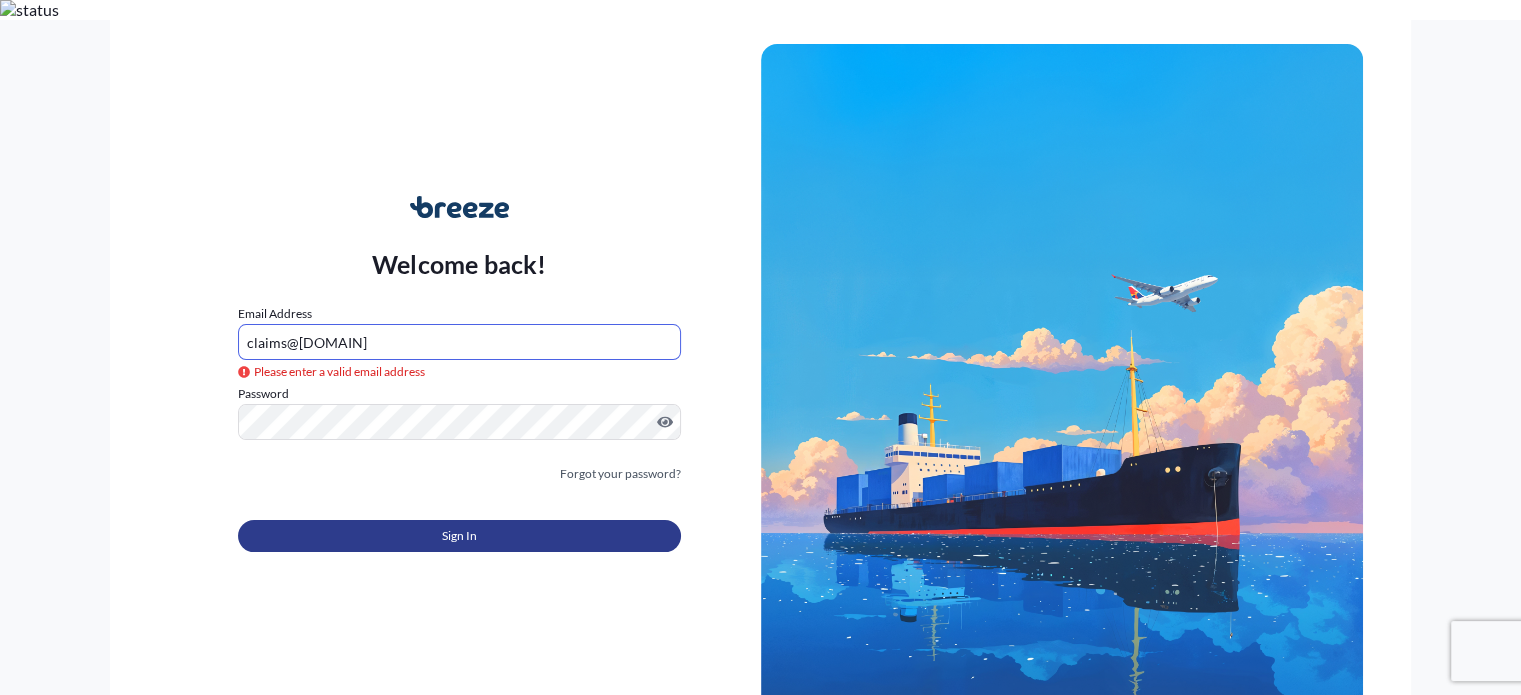 click on "Sign In" at bounding box center (459, 536) 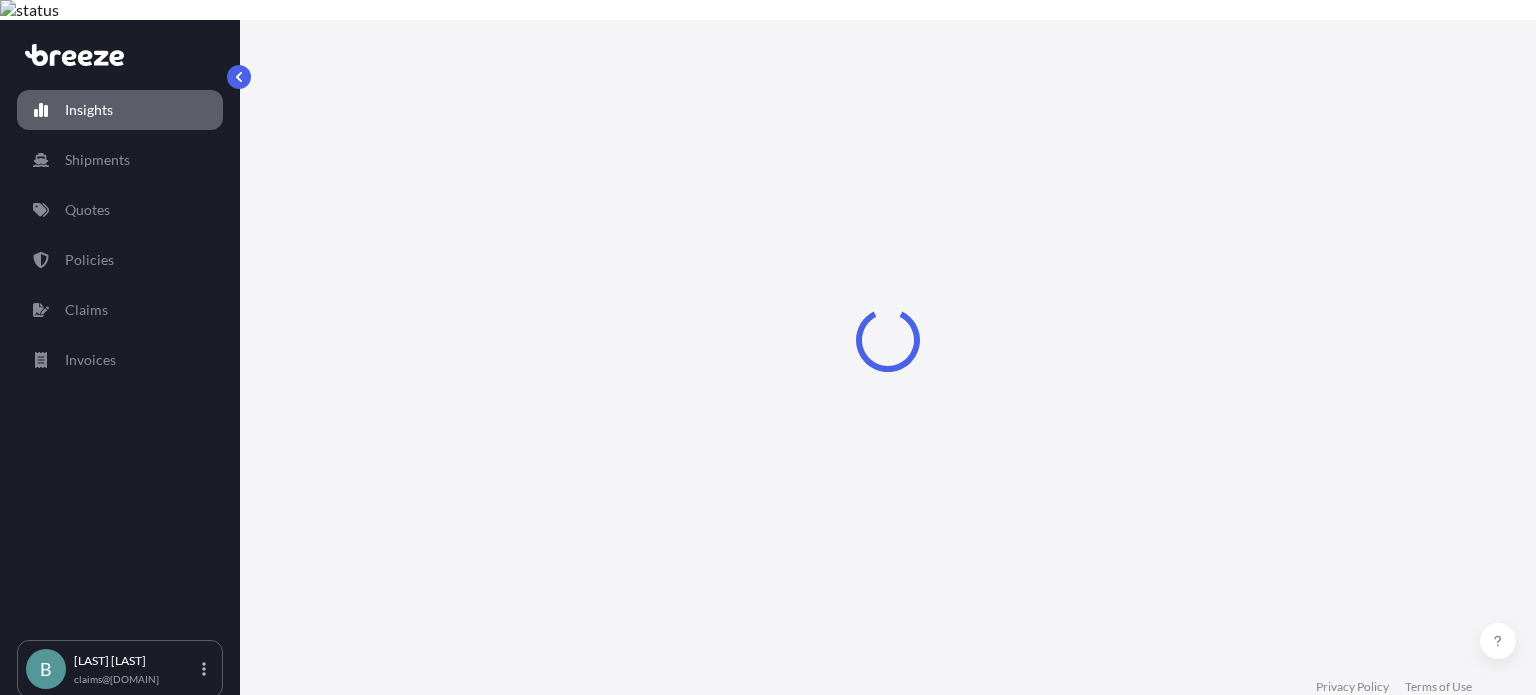 select on "2025" 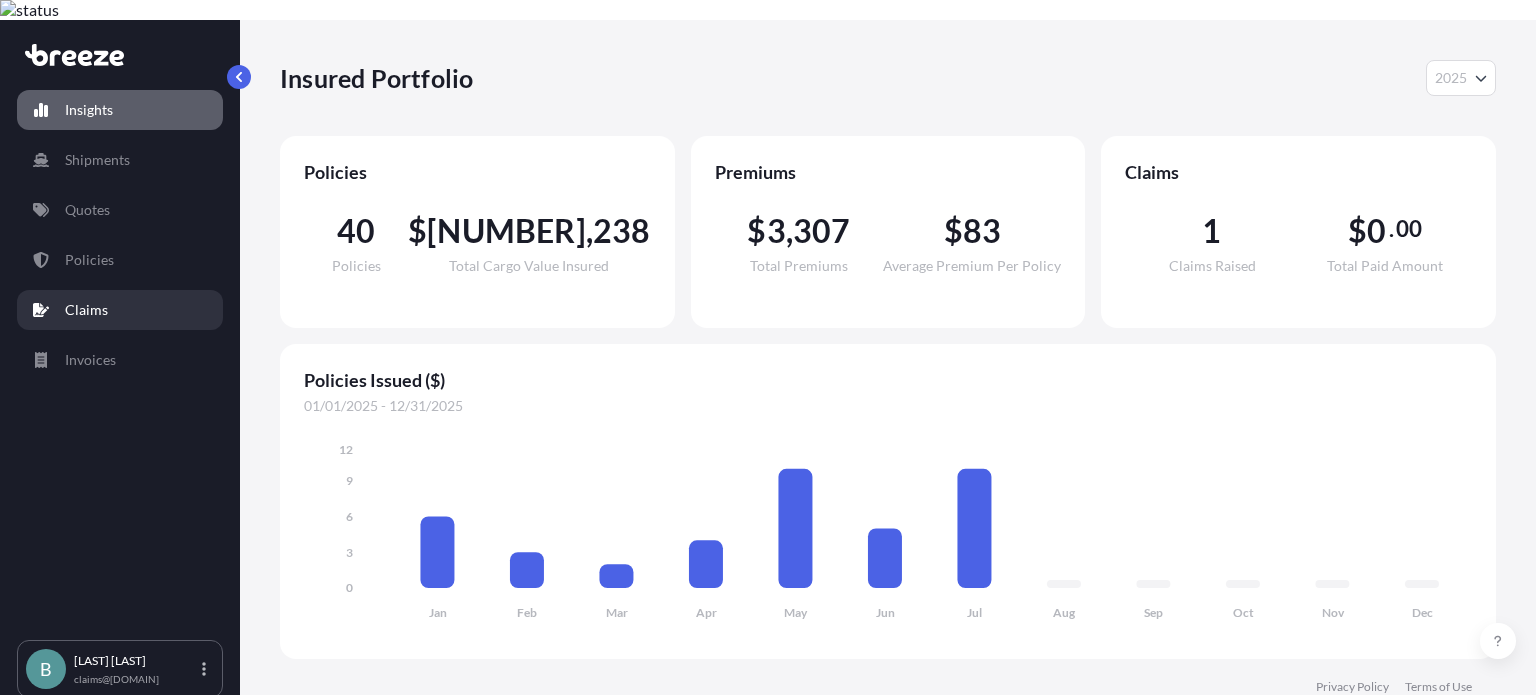 click on "Claims" at bounding box center (86, 310) 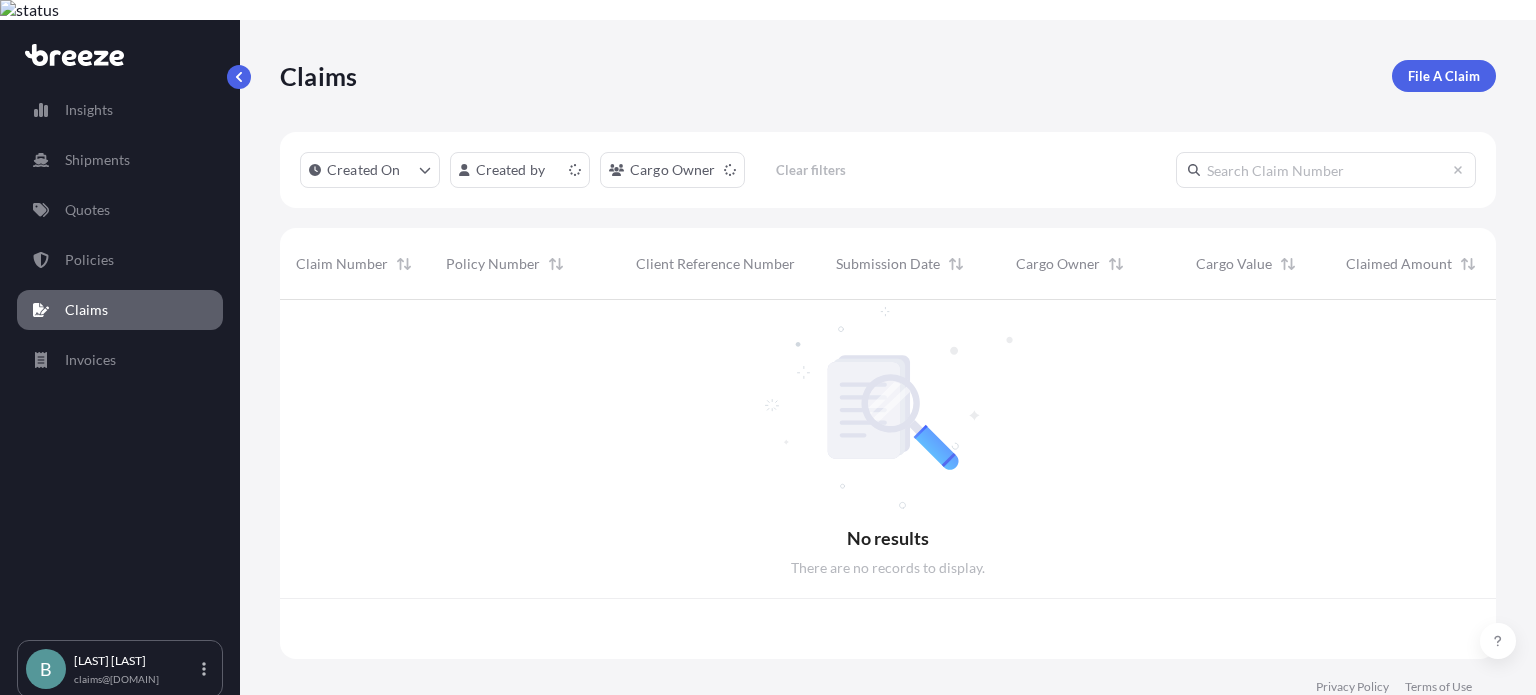 scroll, scrollTop: 16, scrollLeft: 16, axis: both 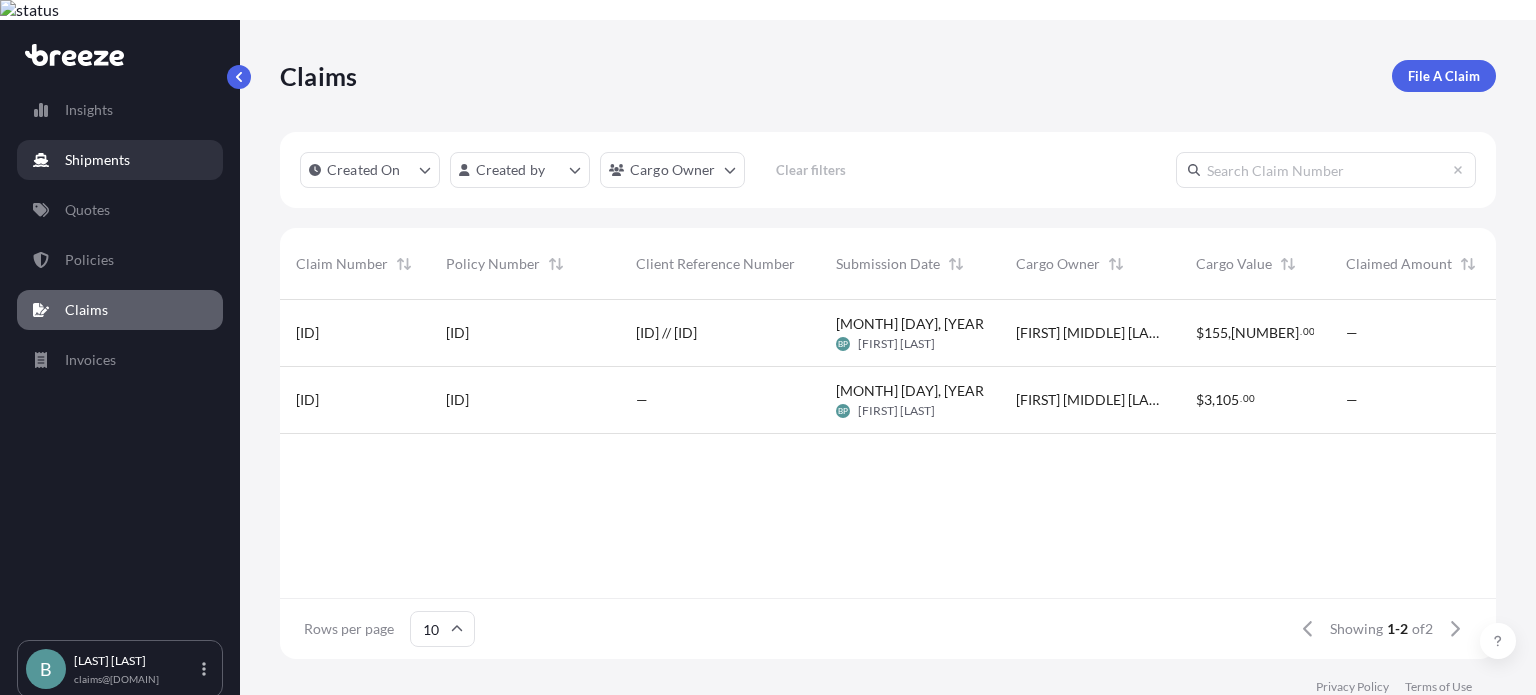click on "Shipments" at bounding box center [97, 160] 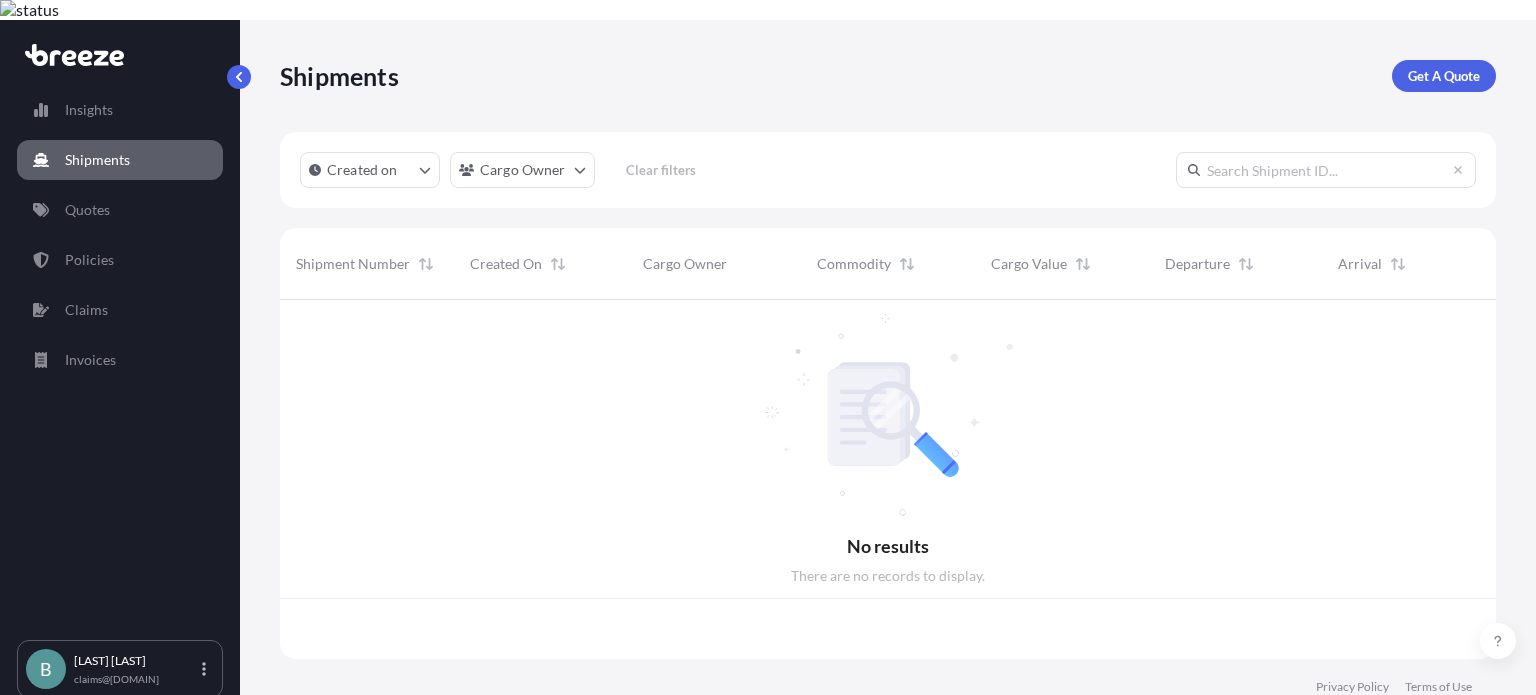 scroll, scrollTop: 16, scrollLeft: 16, axis: both 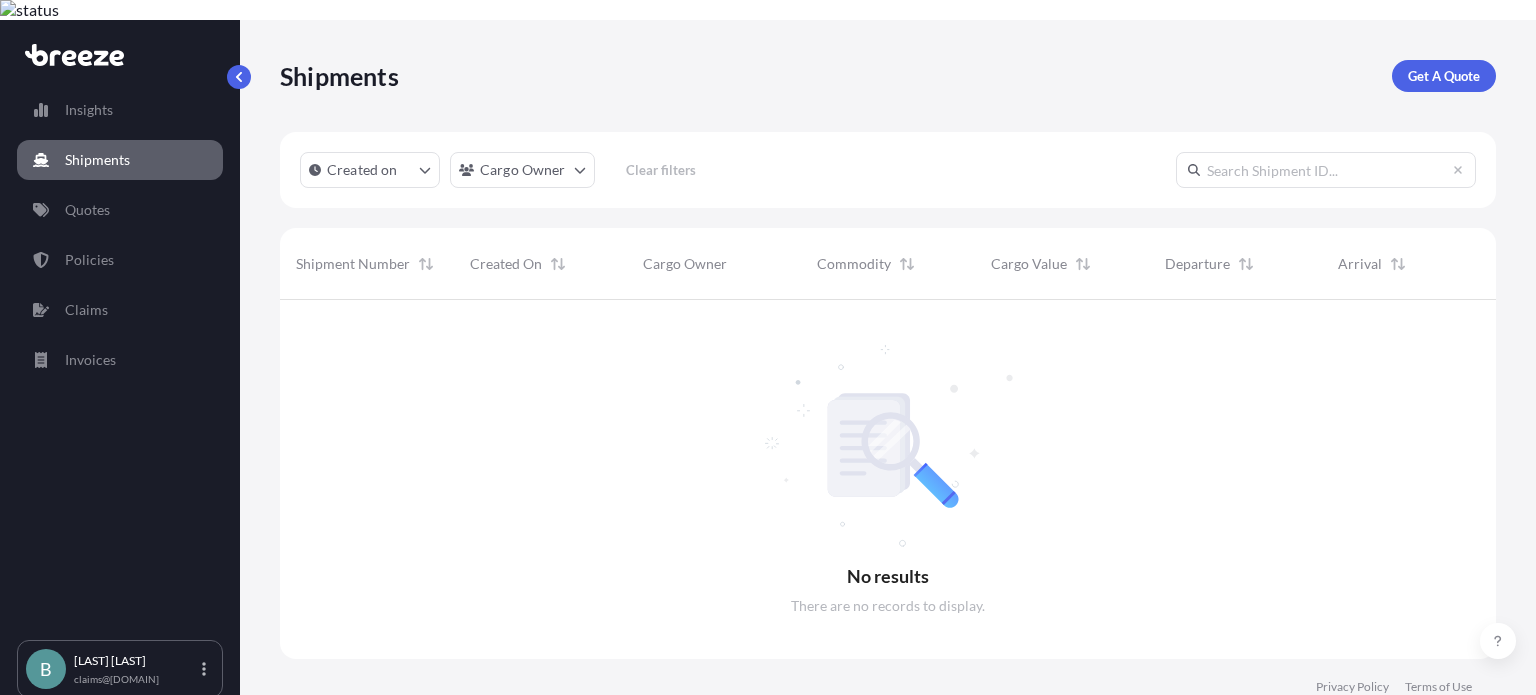 click at bounding box center (1326, 170) 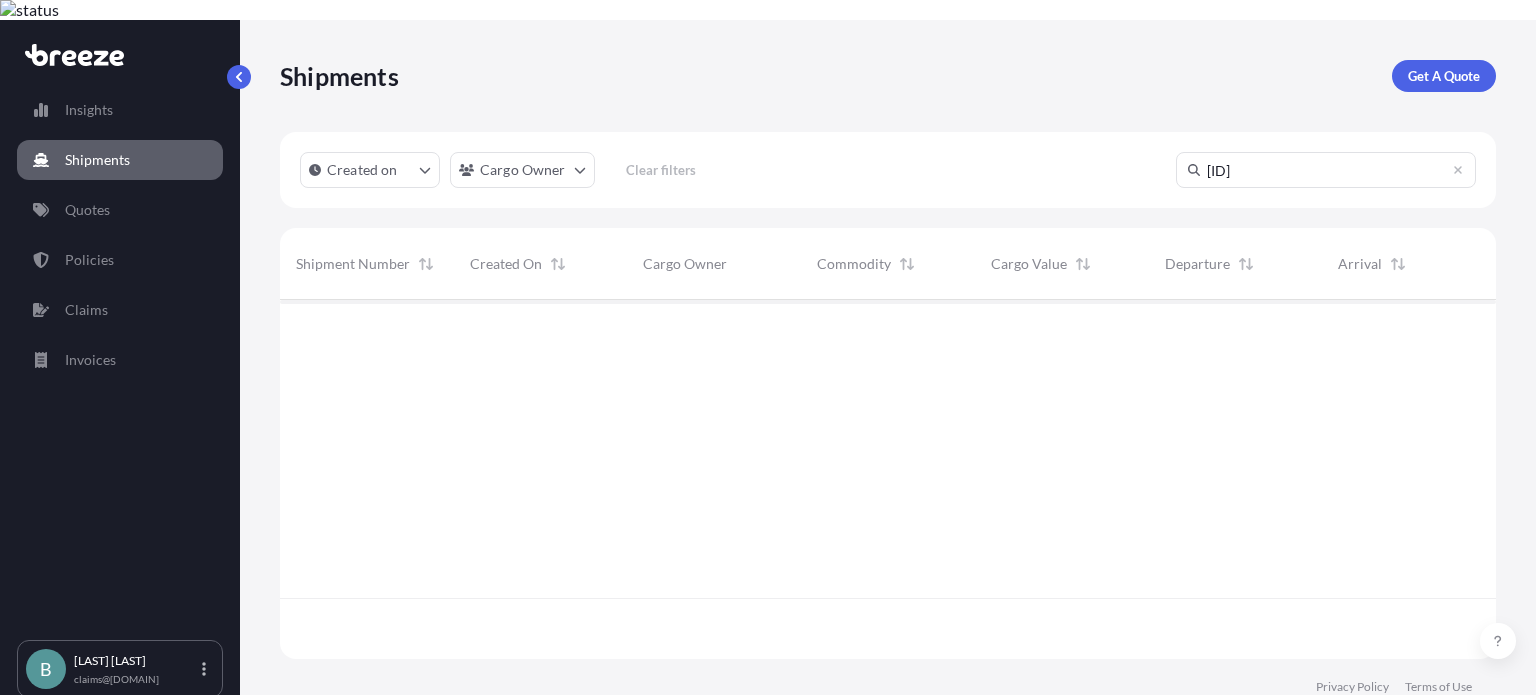 scroll, scrollTop: 355, scrollLeft: 1200, axis: both 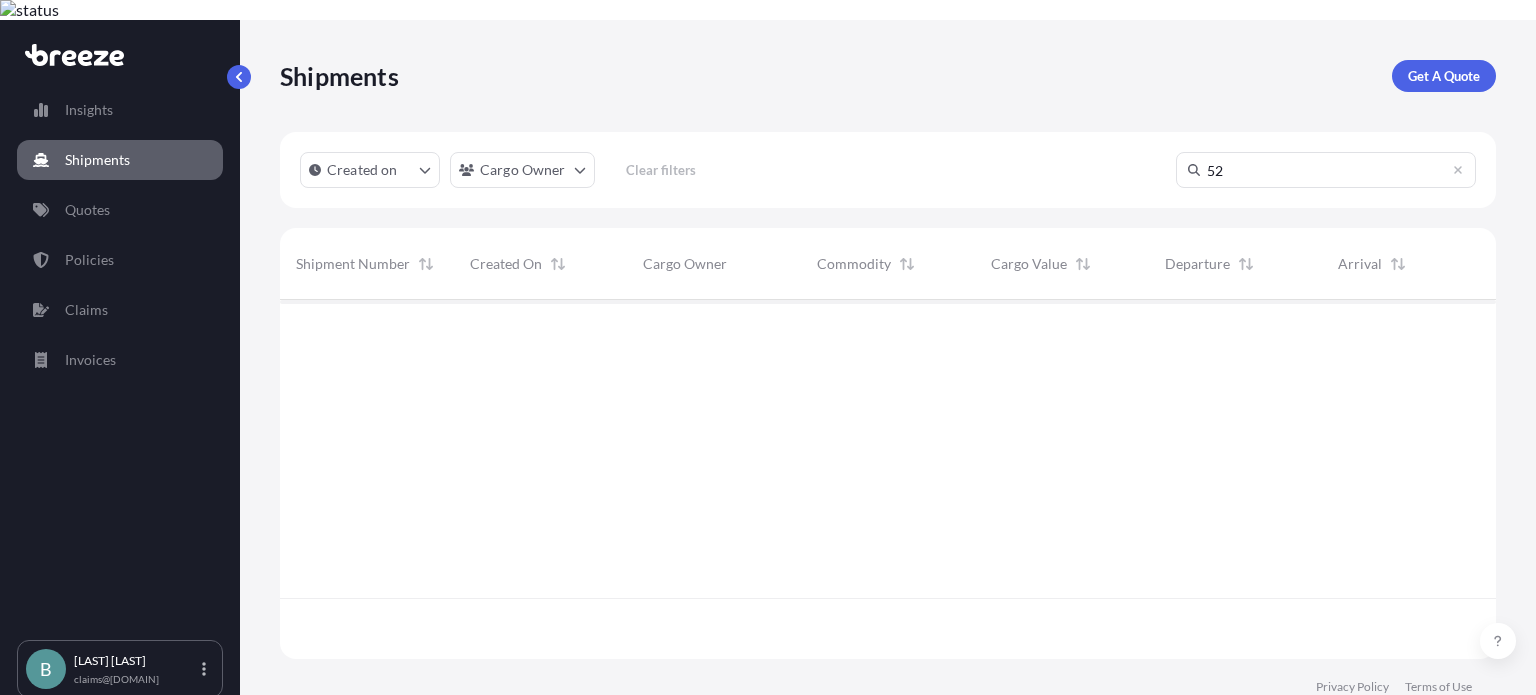 type on "5" 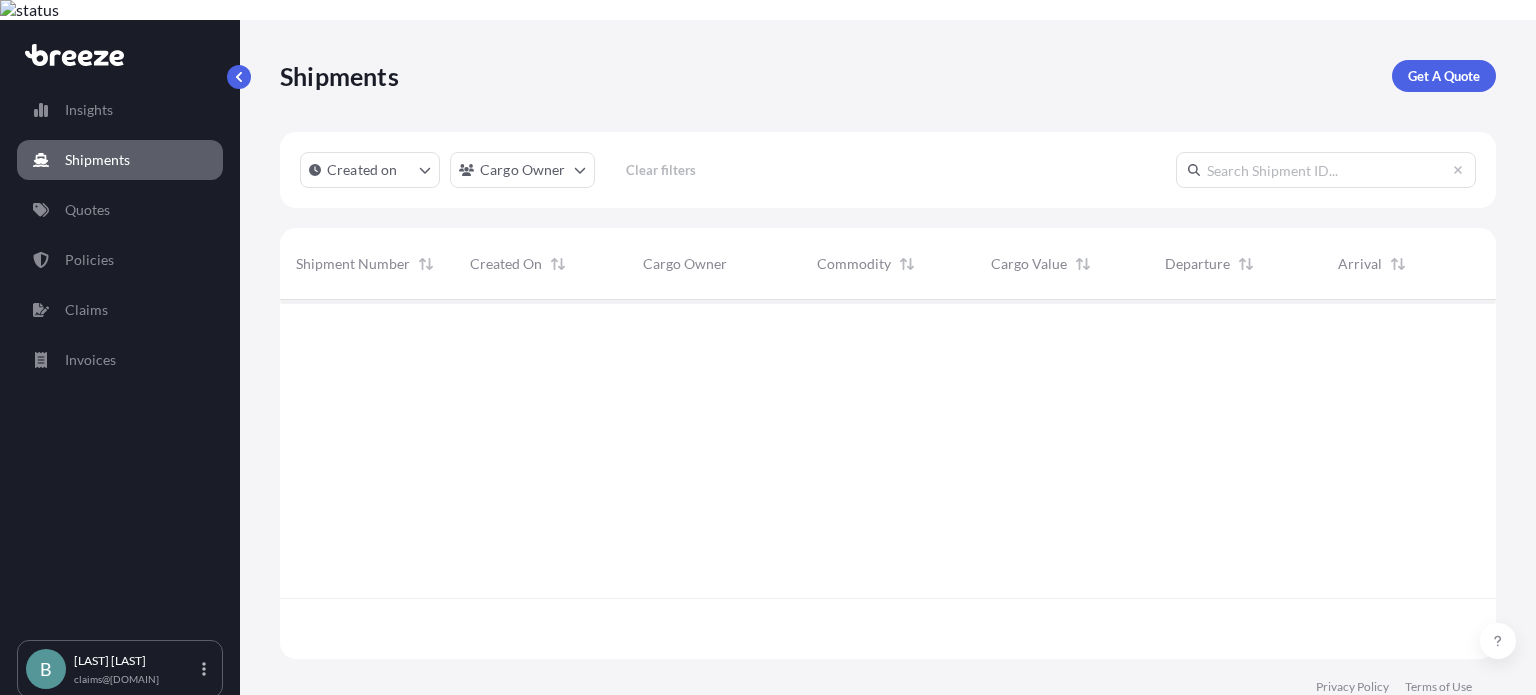 scroll, scrollTop: 16, scrollLeft: 16, axis: both 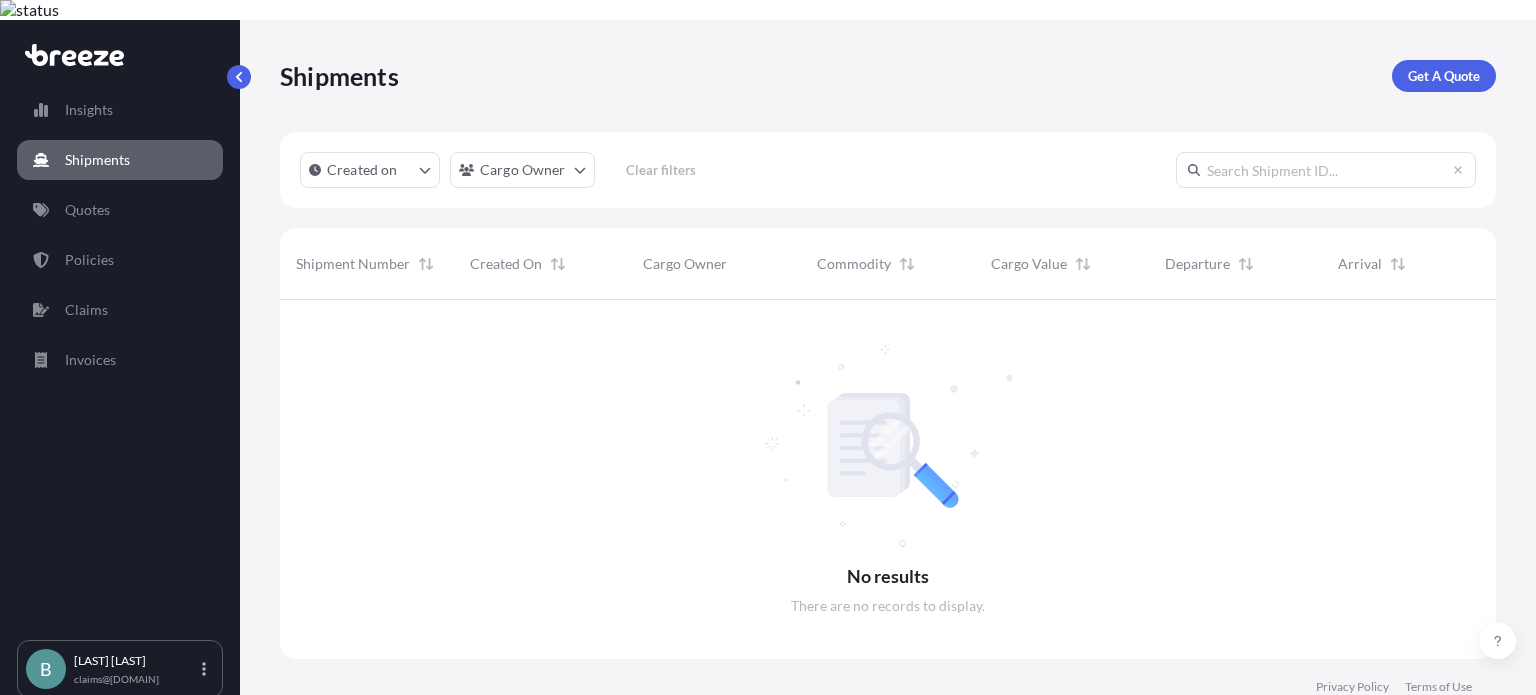paste on "[ID]" 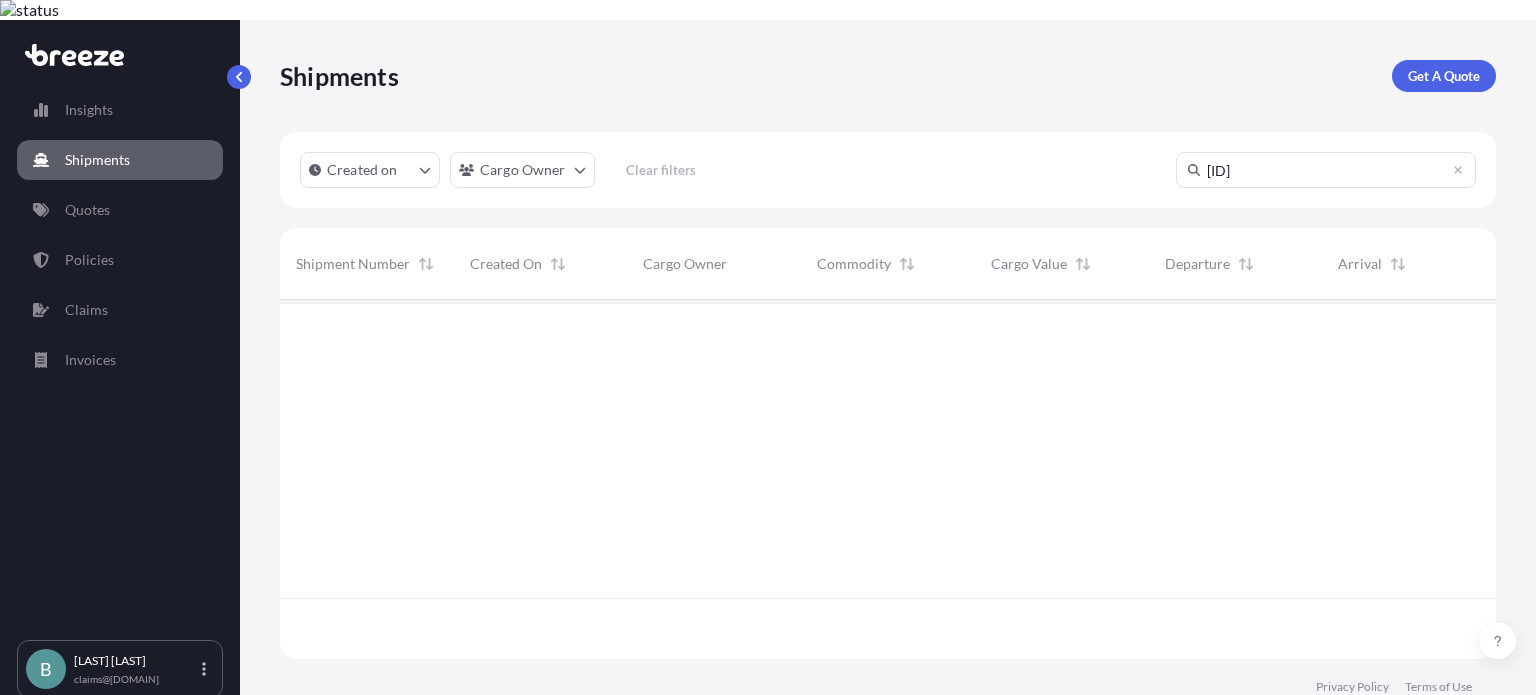 scroll, scrollTop: 355, scrollLeft: 1200, axis: both 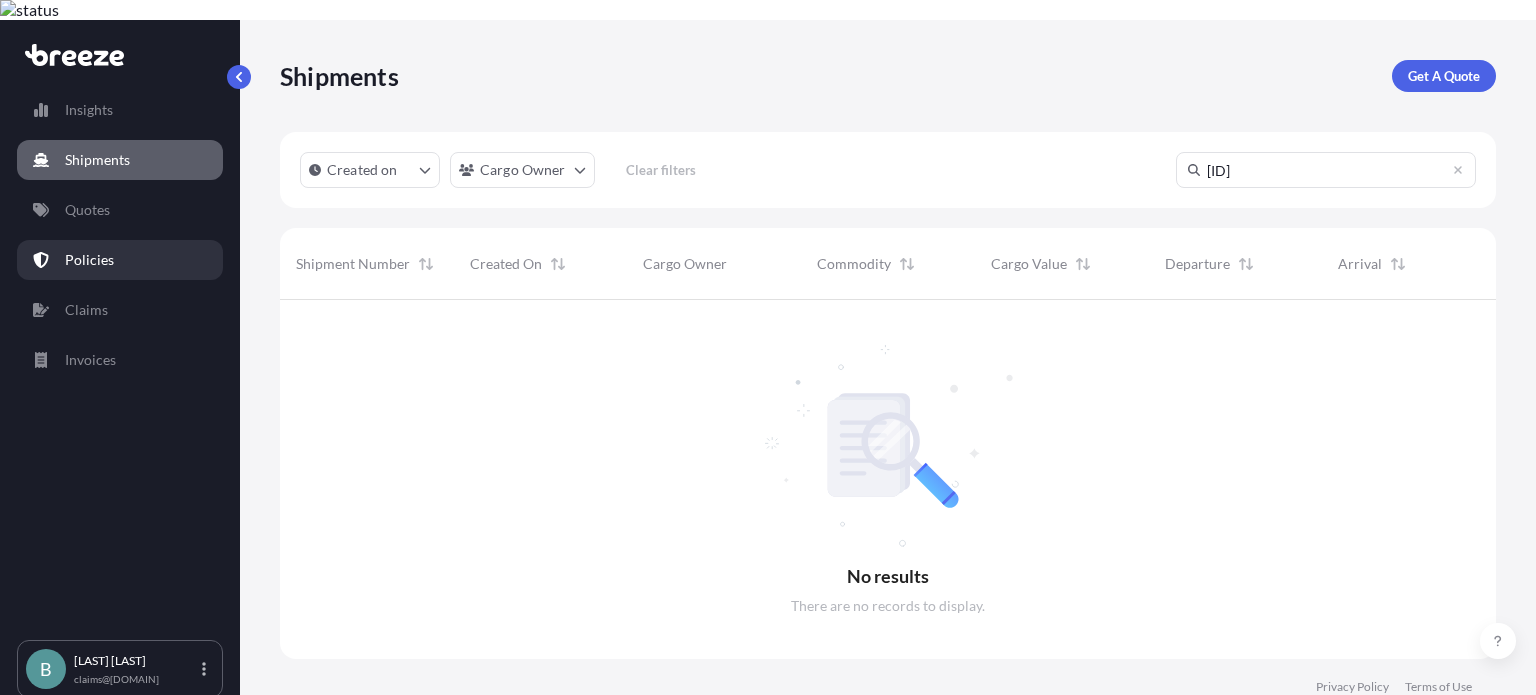 type on "[ID]" 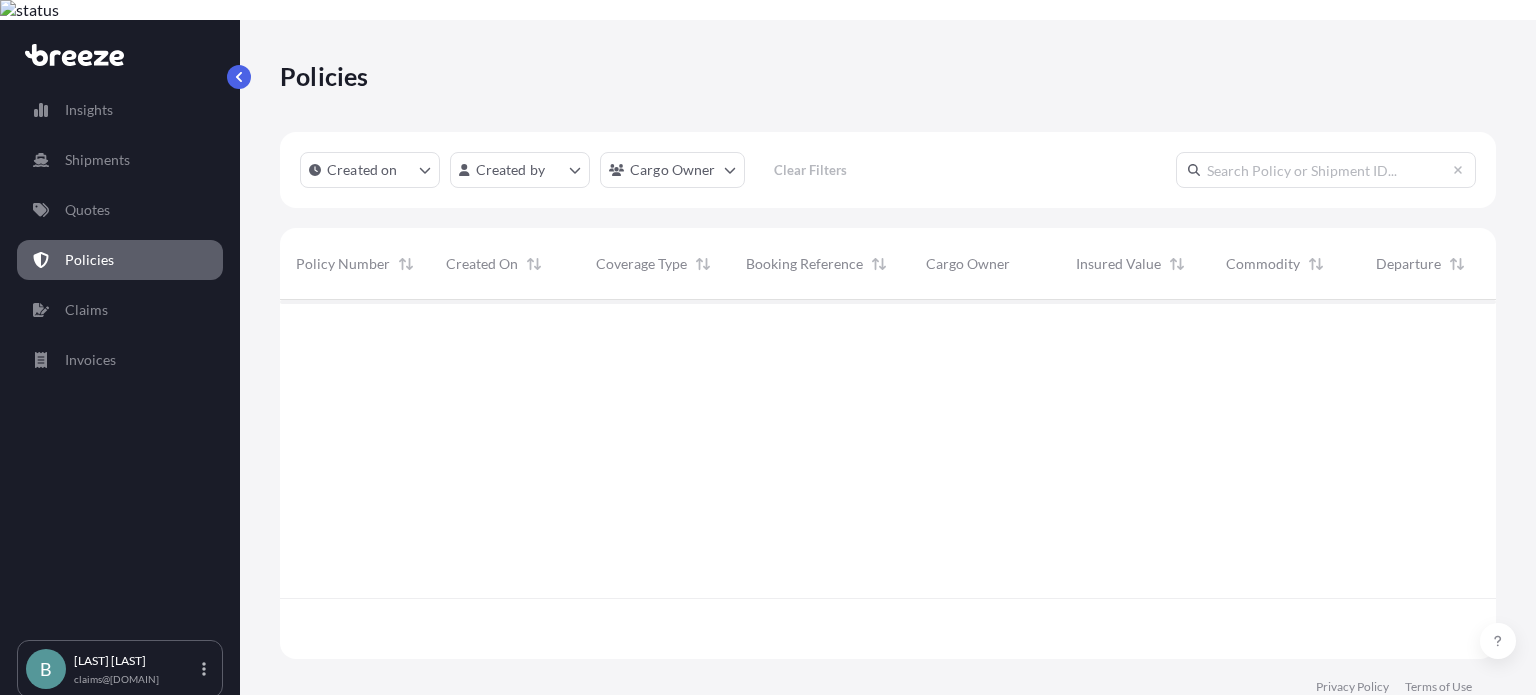 scroll, scrollTop: 16, scrollLeft: 16, axis: both 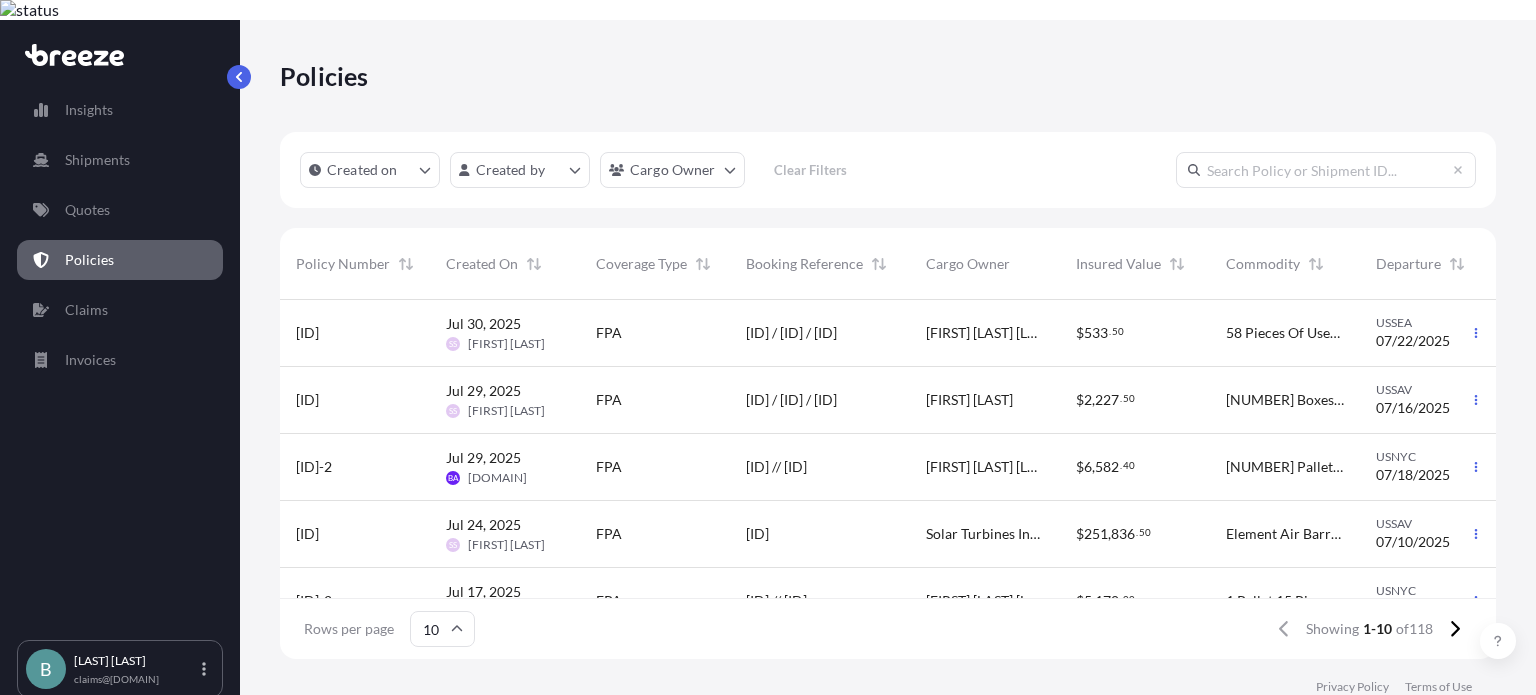 paste on "[ID]" 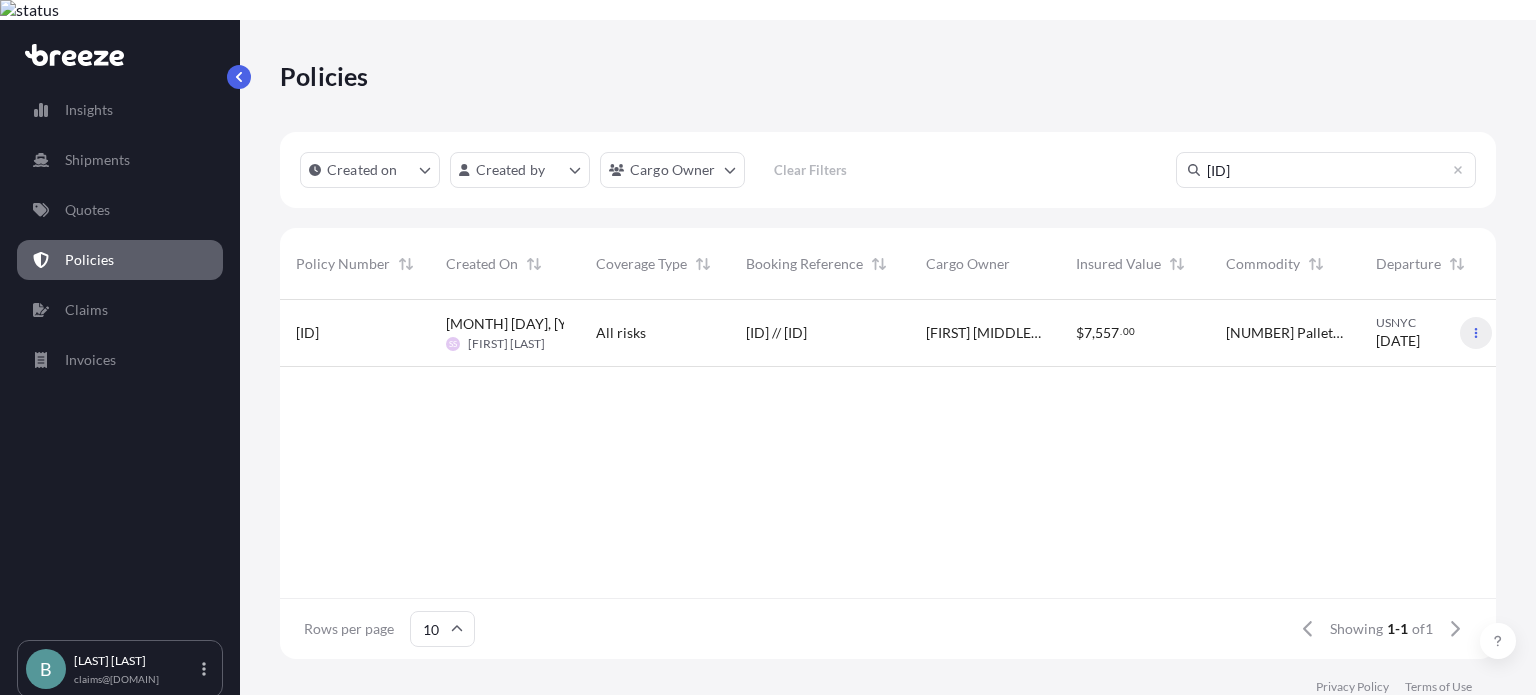 type on "[ID]" 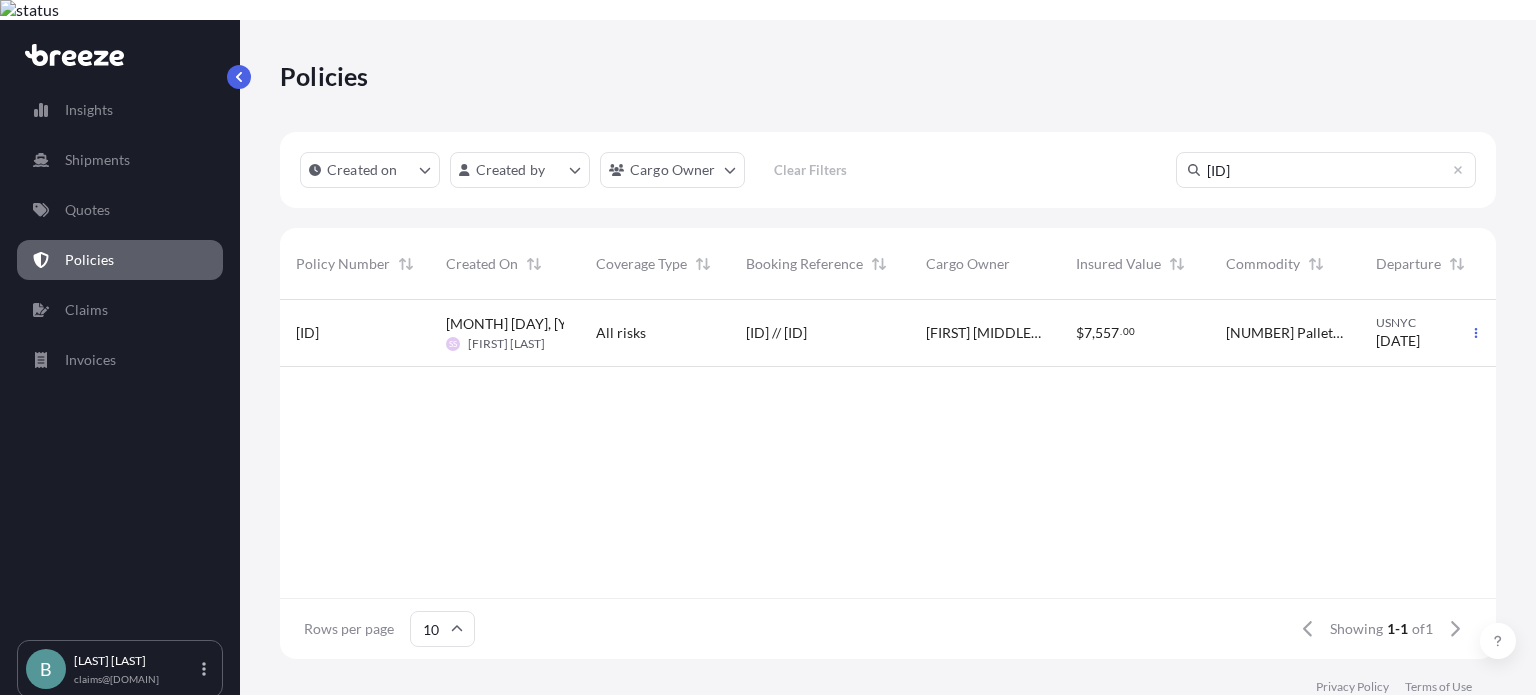 click on "[ID]" at bounding box center [307, 333] 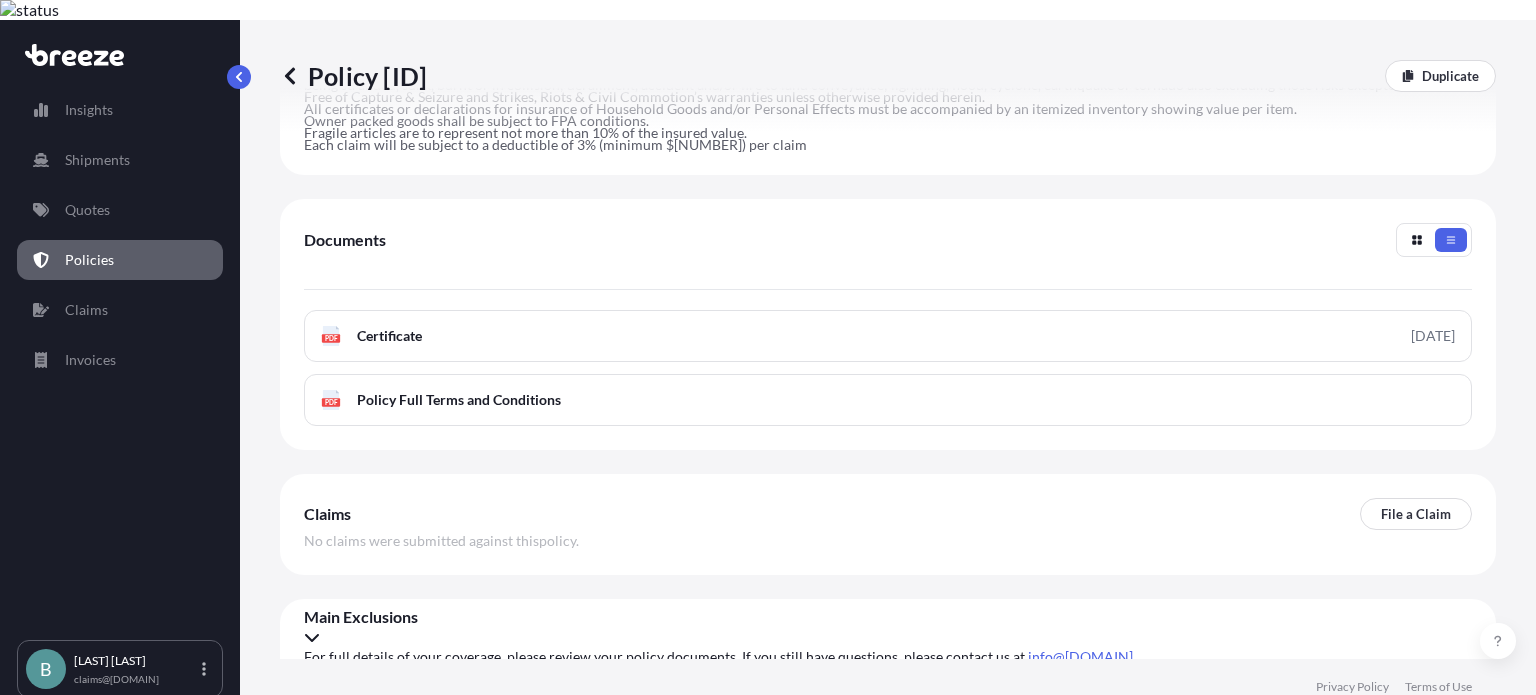 scroll, scrollTop: 873, scrollLeft: 0, axis: vertical 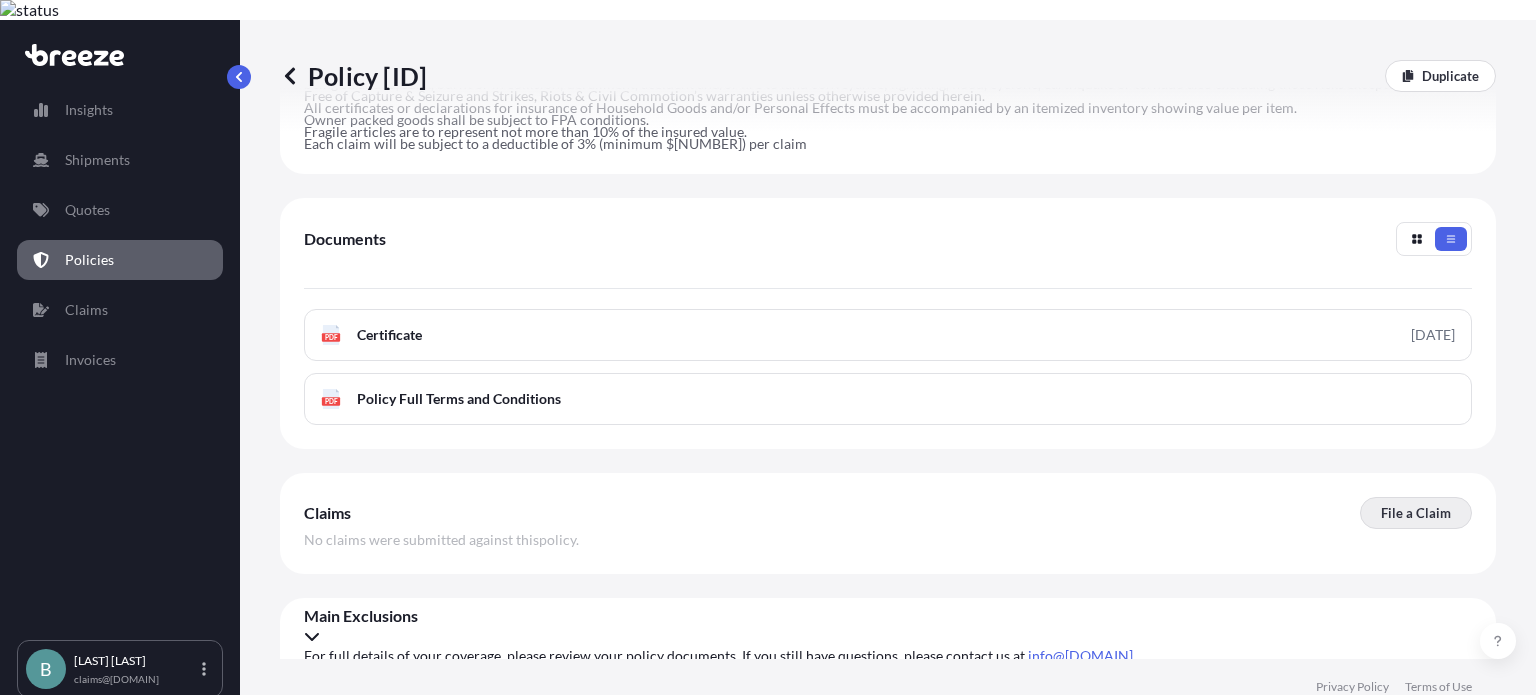 click on "File a Claim" at bounding box center (1416, 513) 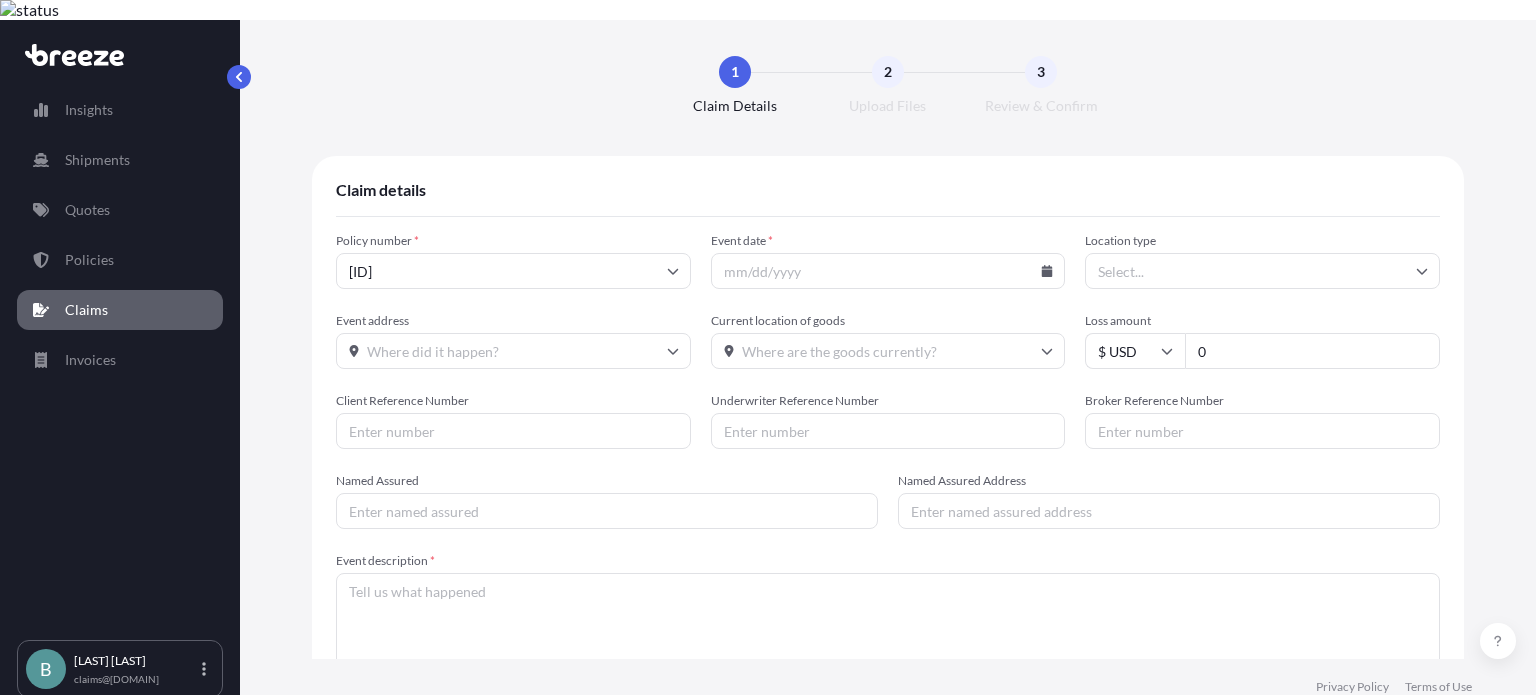 scroll, scrollTop: 0, scrollLeft: 0, axis: both 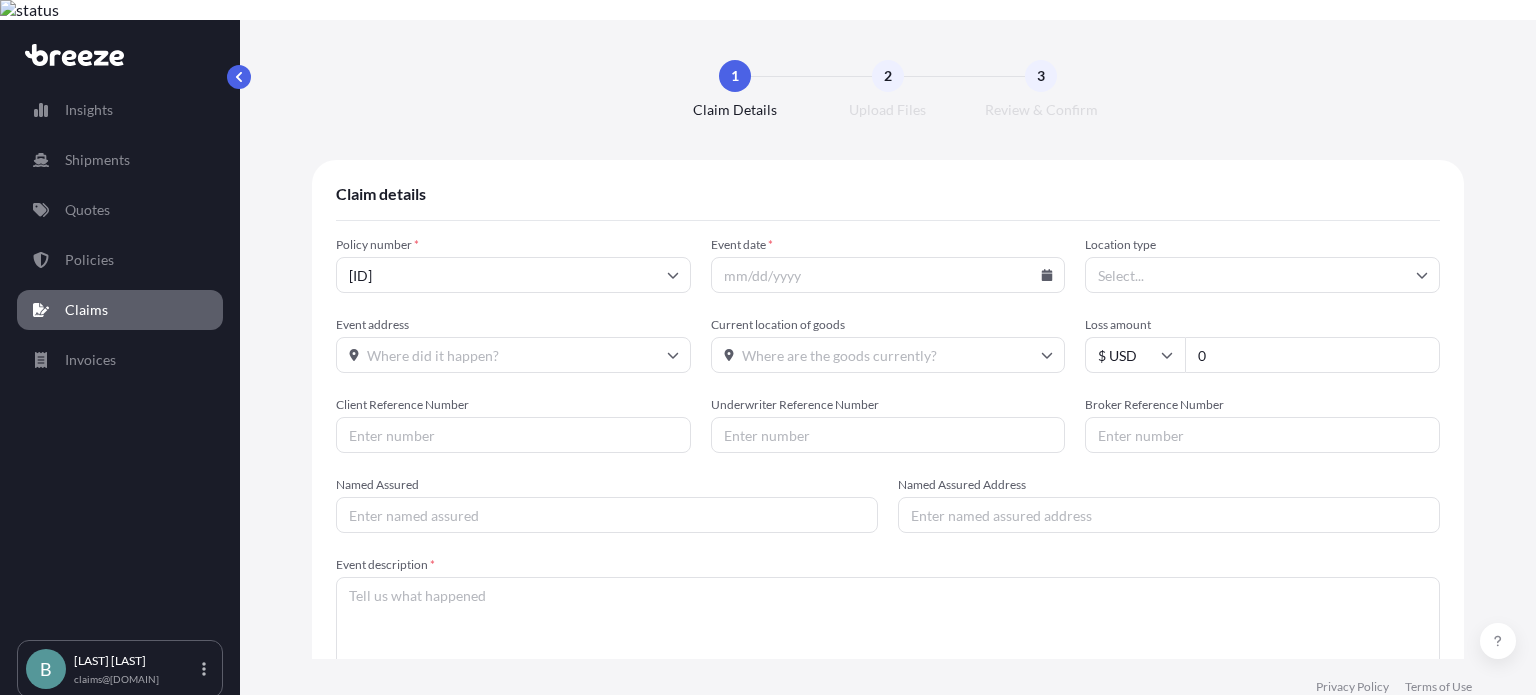 click on "Event date   *" at bounding box center (888, 275) 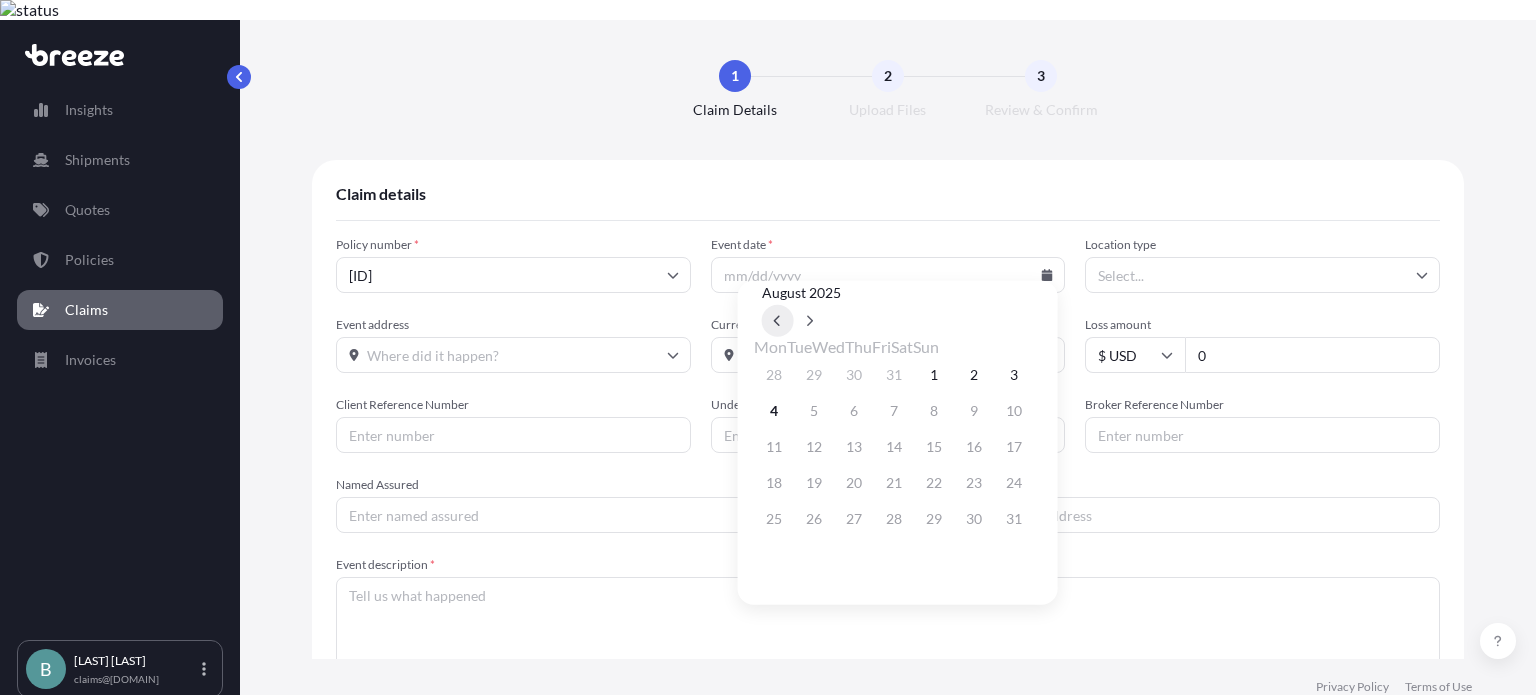 click at bounding box center (778, 321) 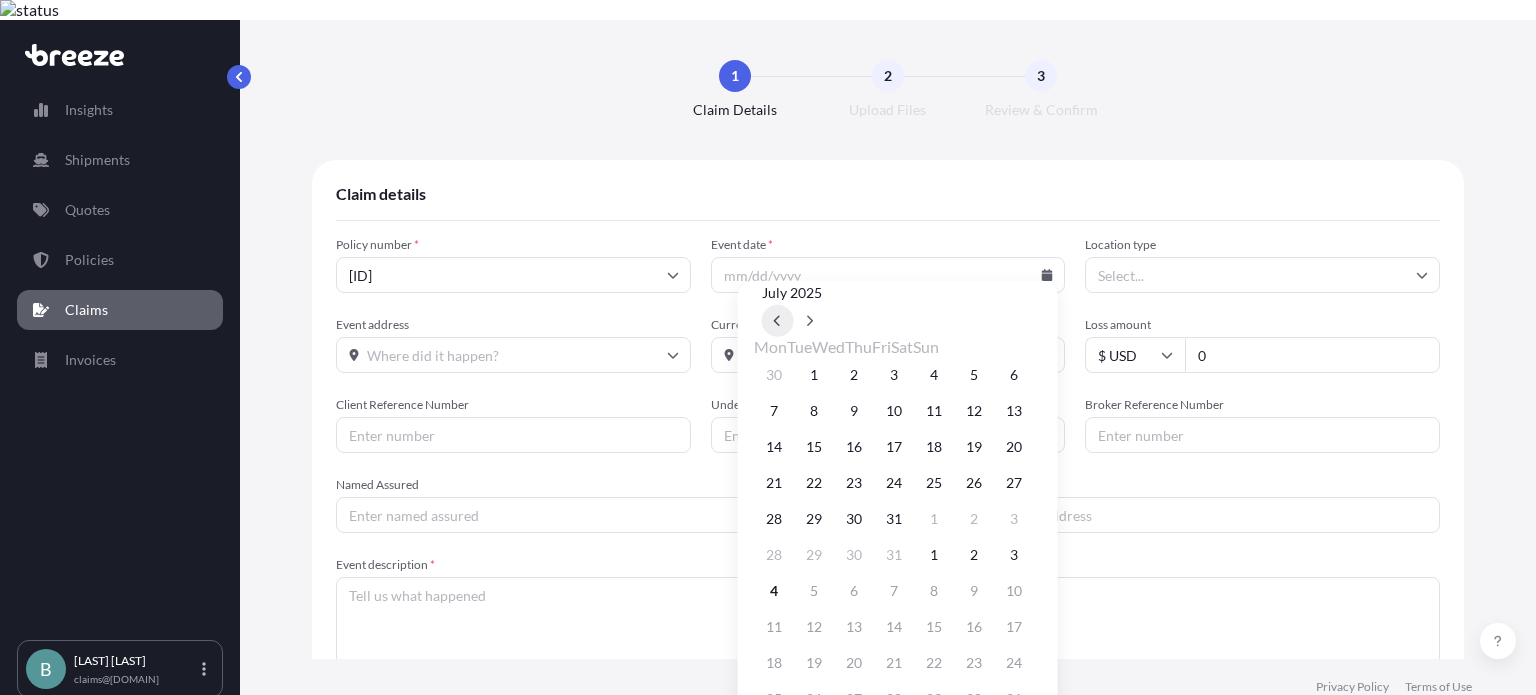 click at bounding box center (778, 321) 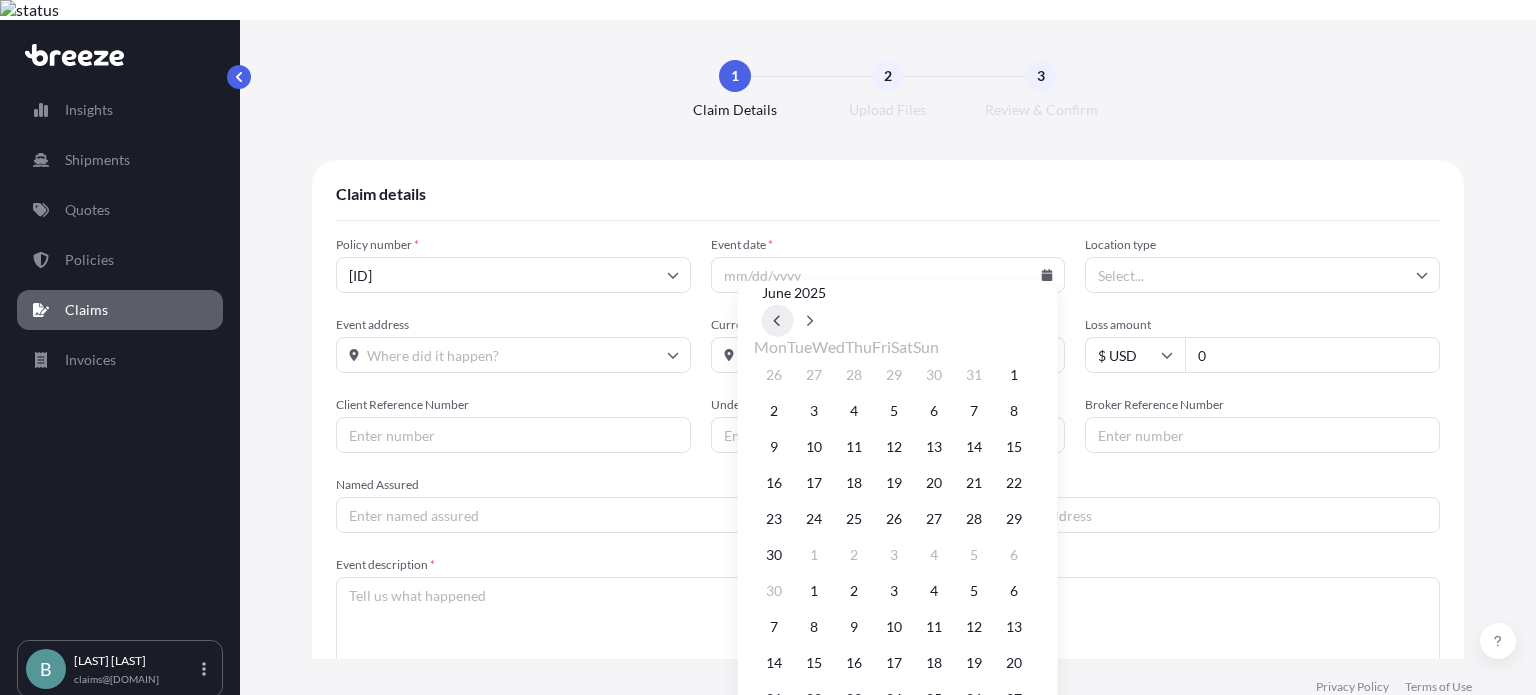 click at bounding box center (778, 321) 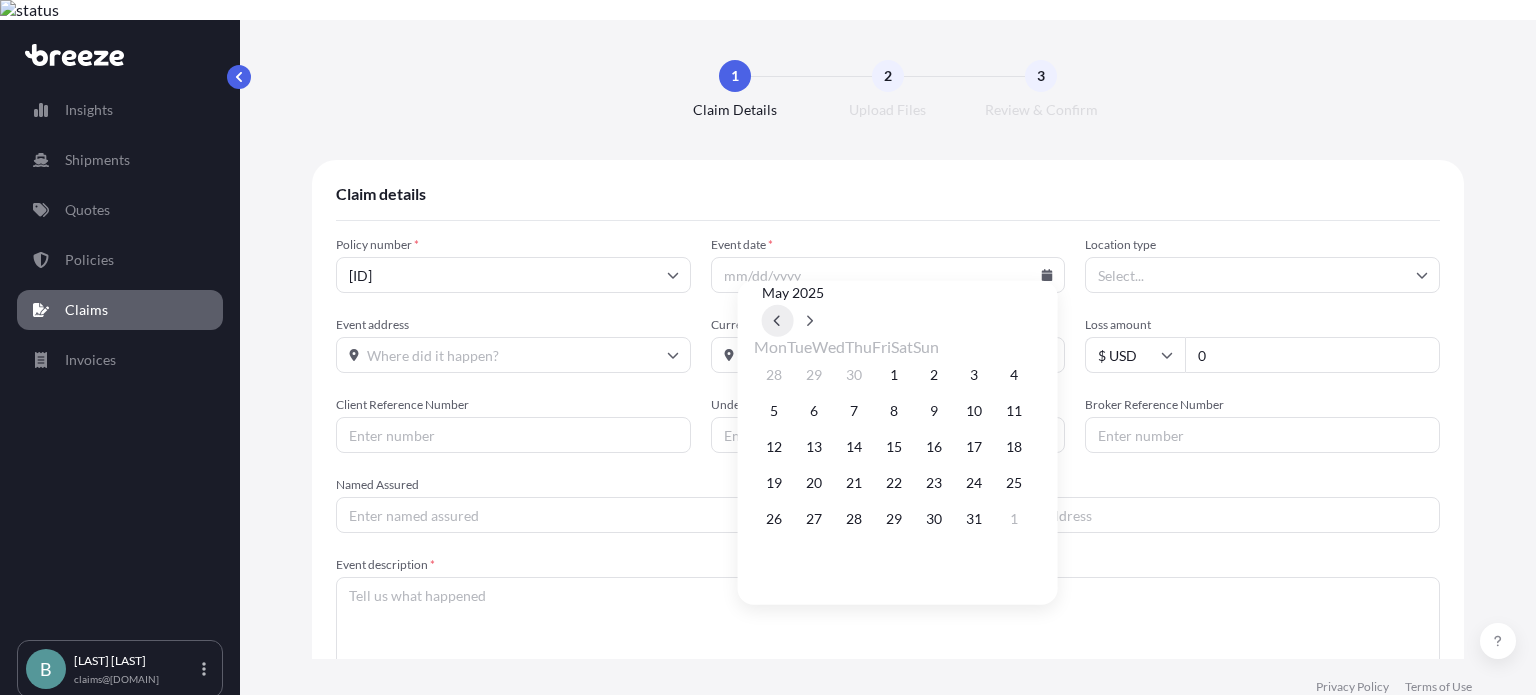 click at bounding box center [778, 321] 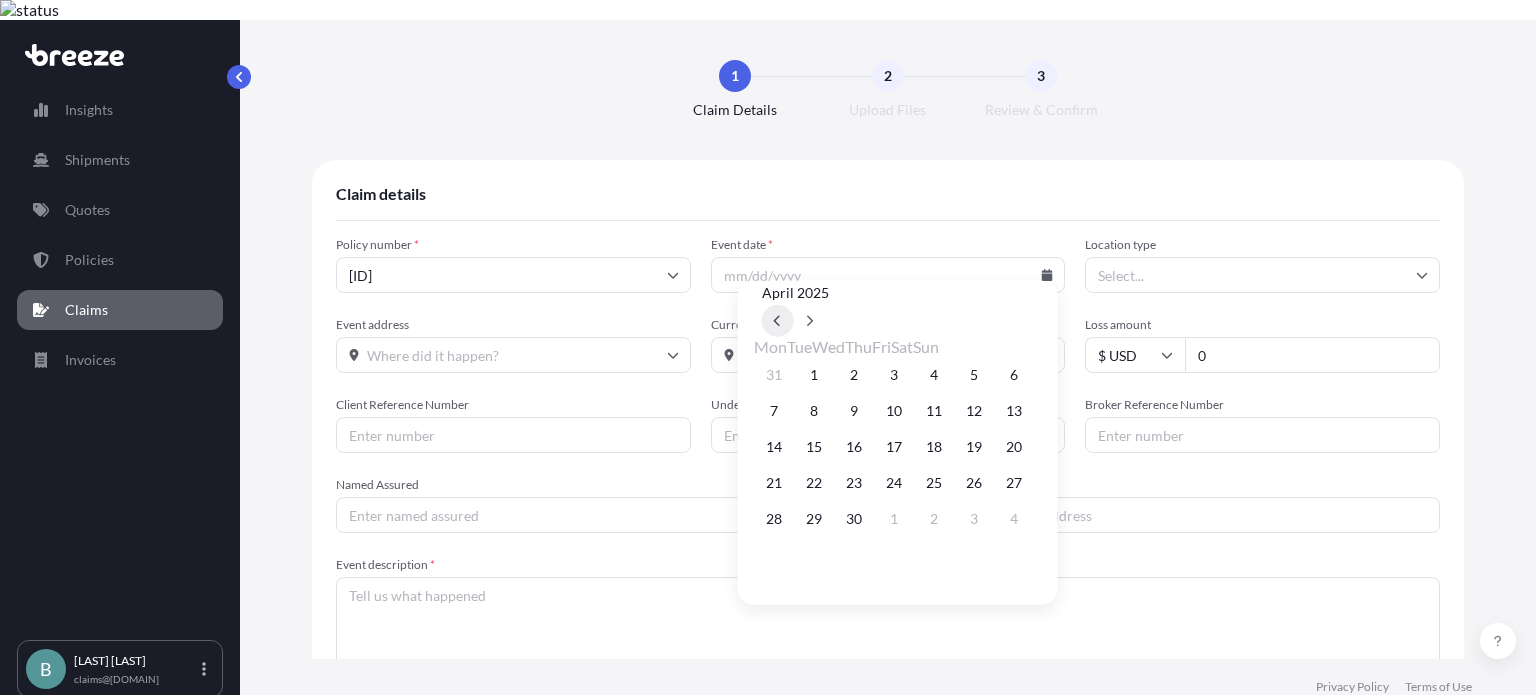 click at bounding box center (778, 321) 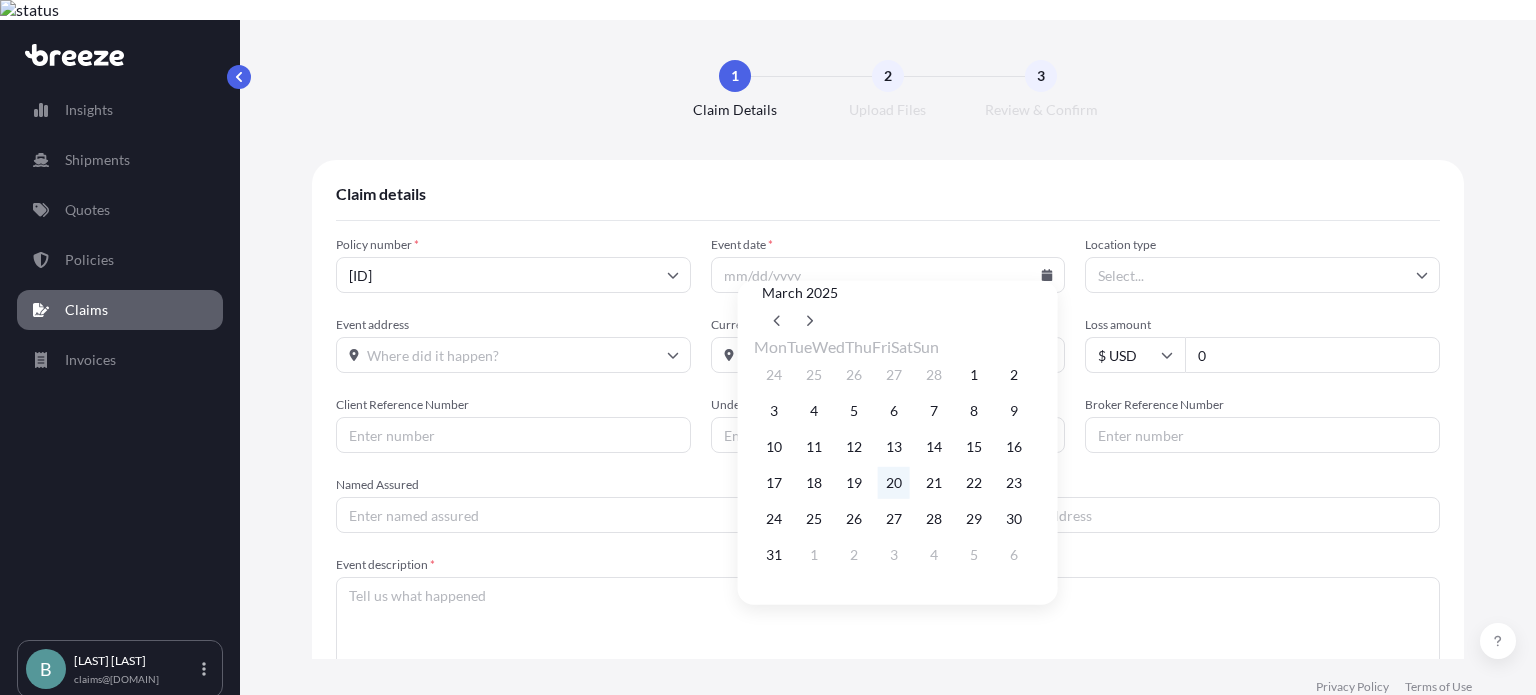 click on "20" at bounding box center (894, 483) 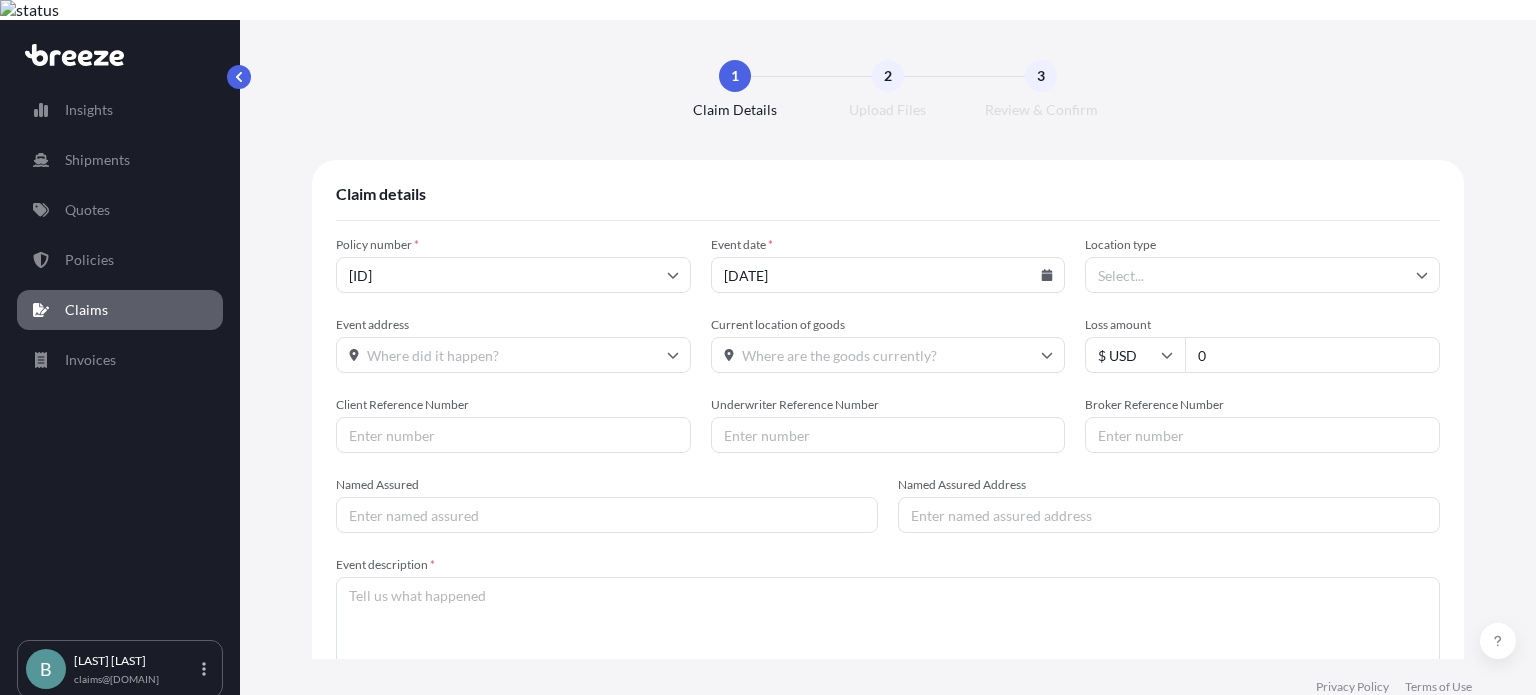 type on "[DATE]" 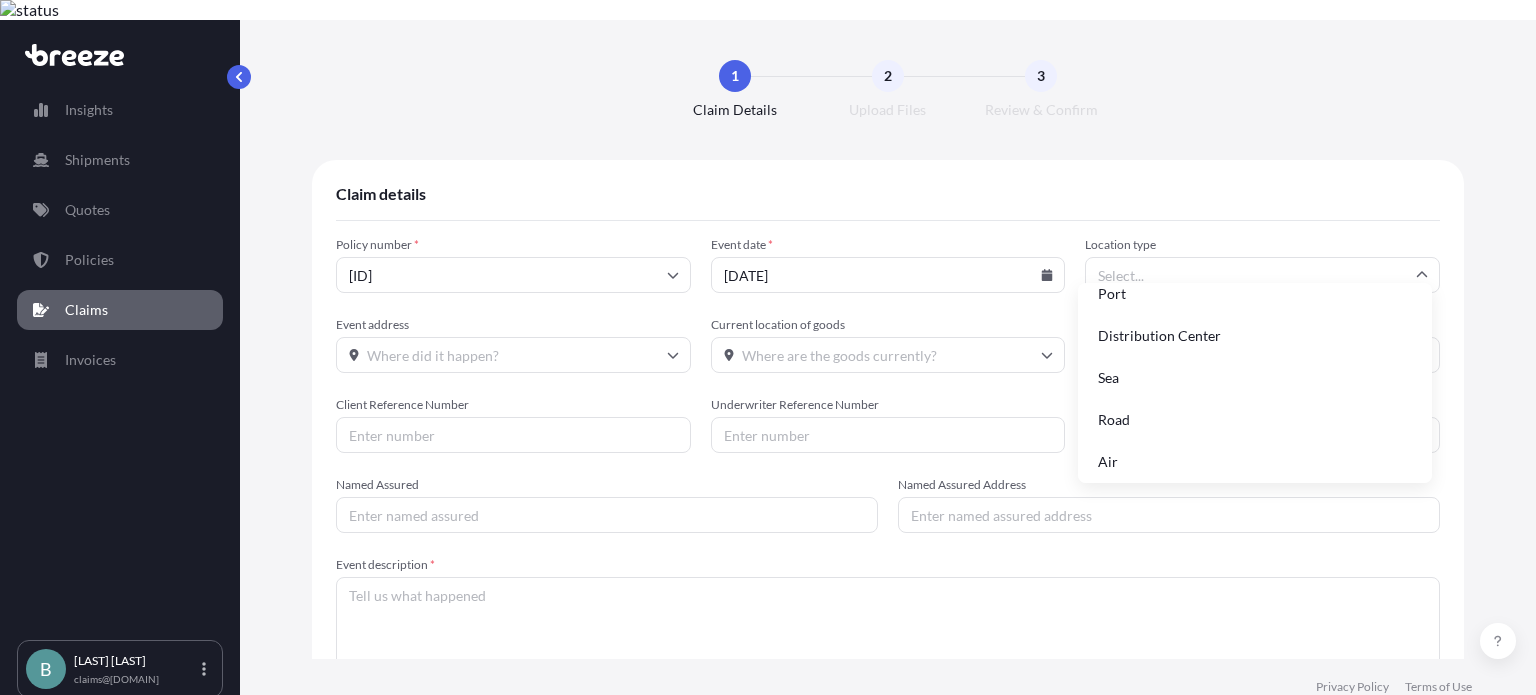 scroll, scrollTop: 0, scrollLeft: 0, axis: both 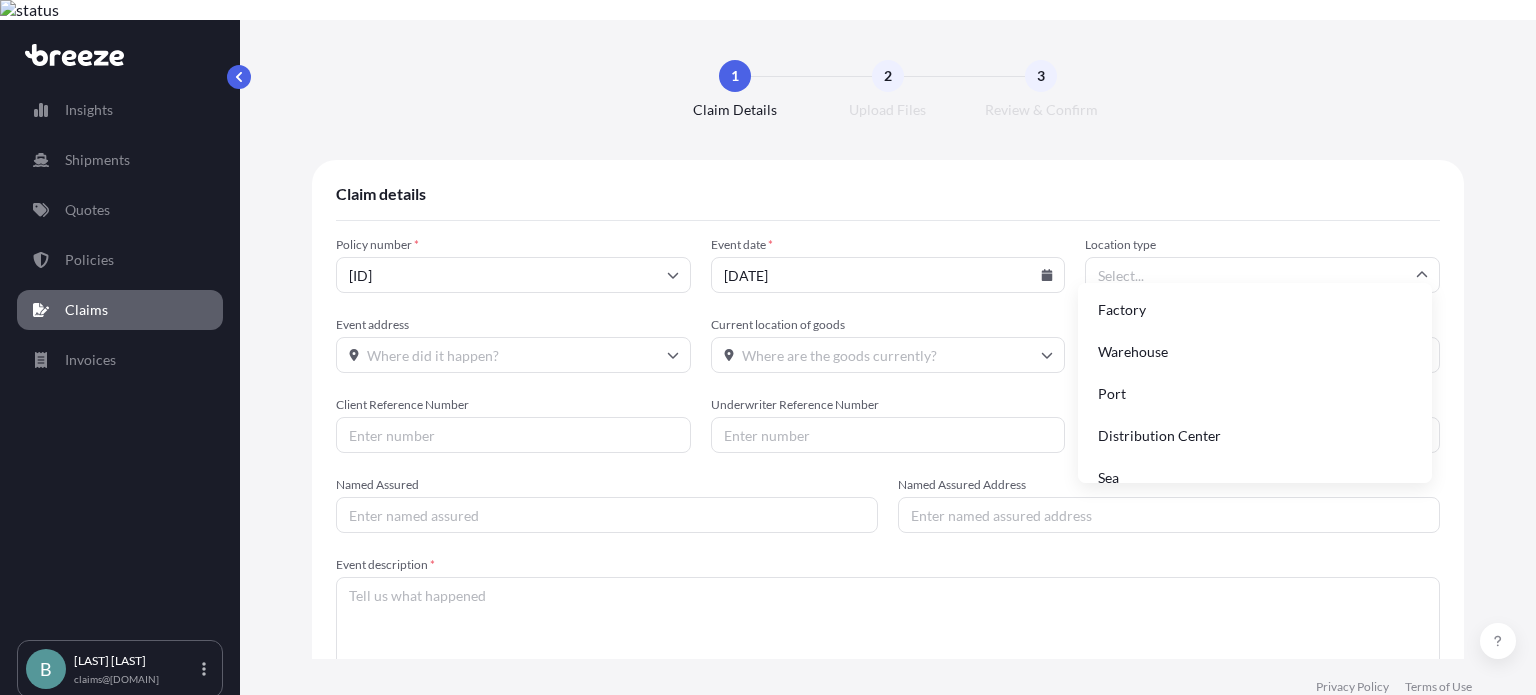 click on "Claim details" at bounding box center (888, 202) 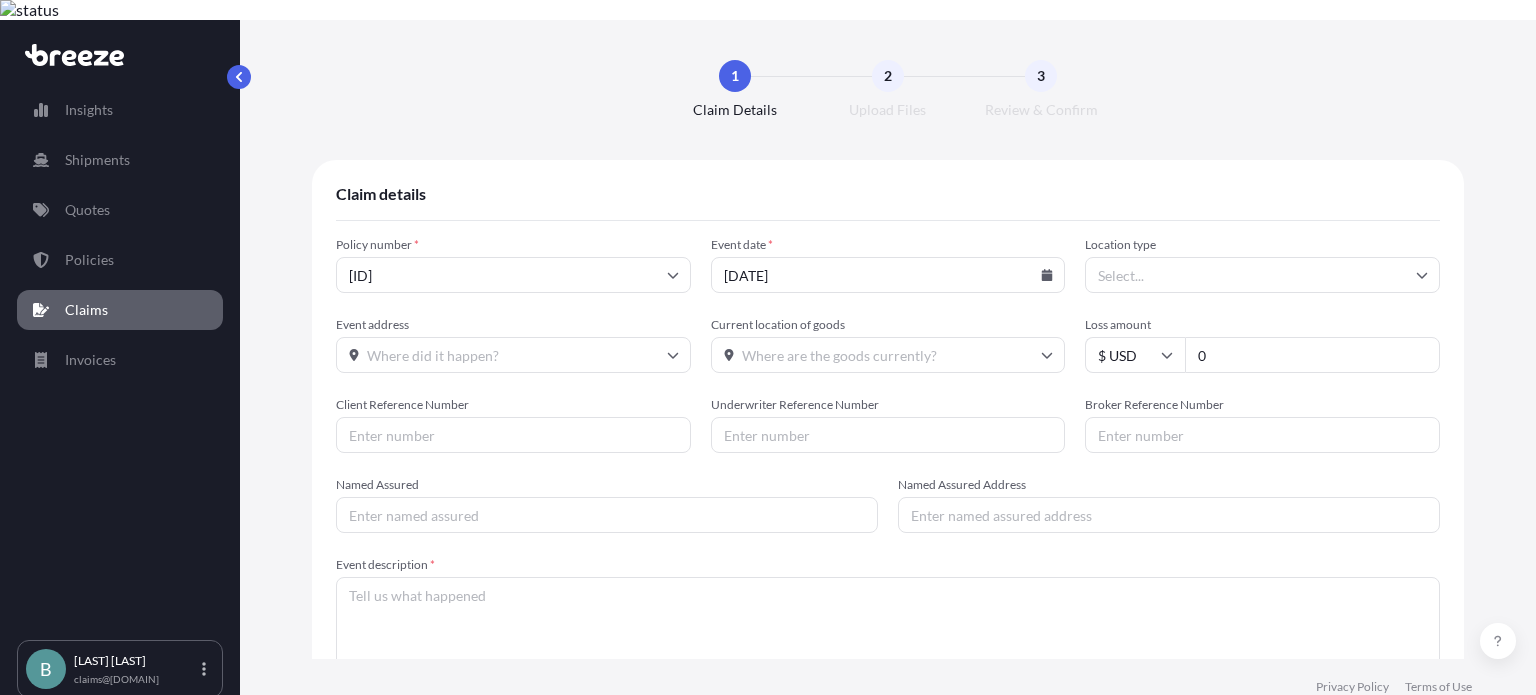 click on "0" at bounding box center [1312, 355] 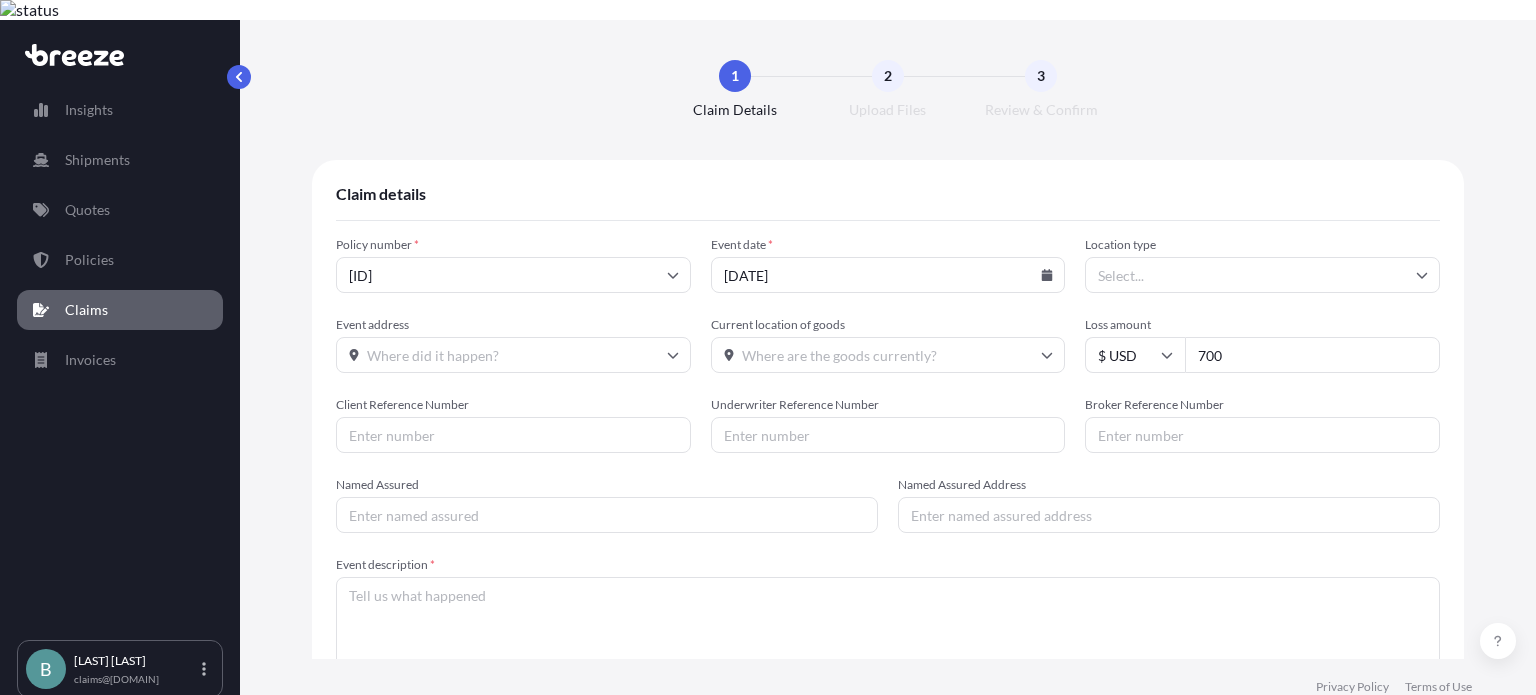 type on "700" 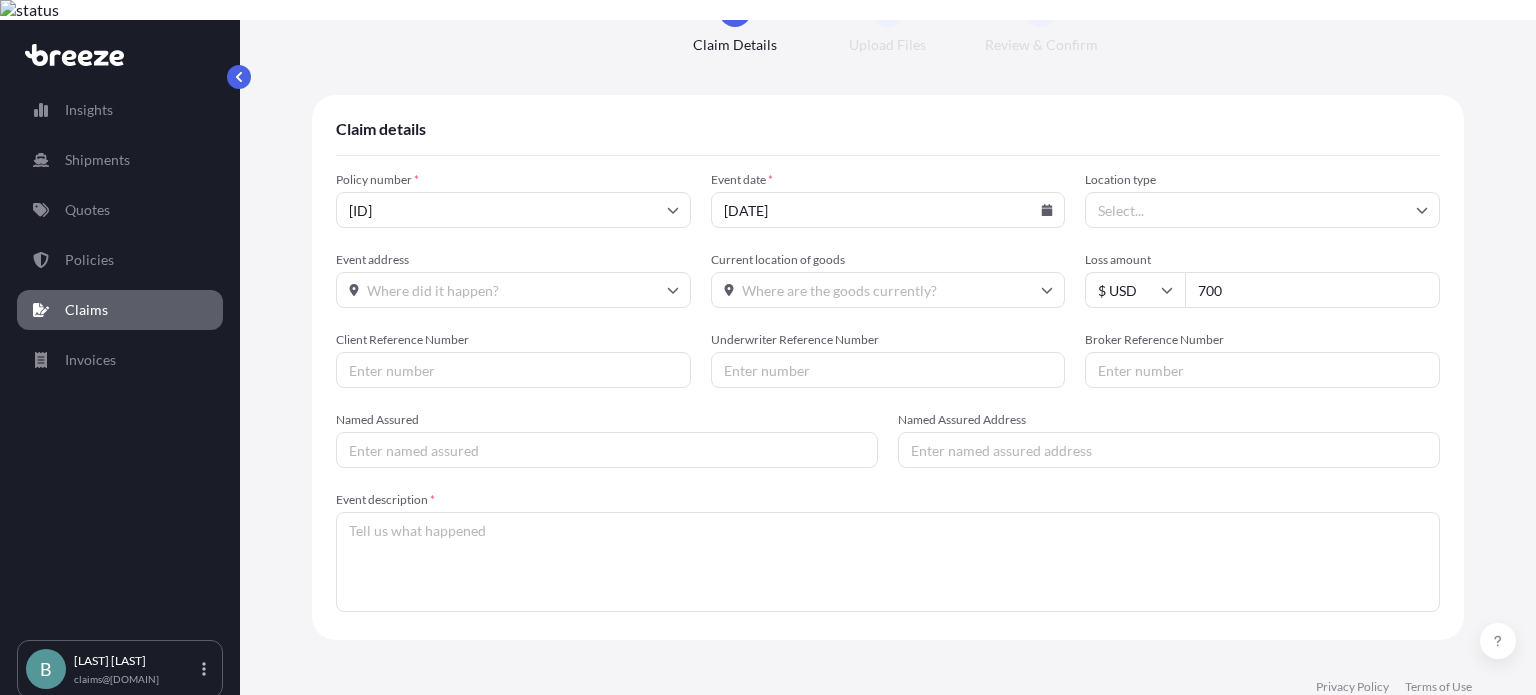 scroll, scrollTop: 100, scrollLeft: 0, axis: vertical 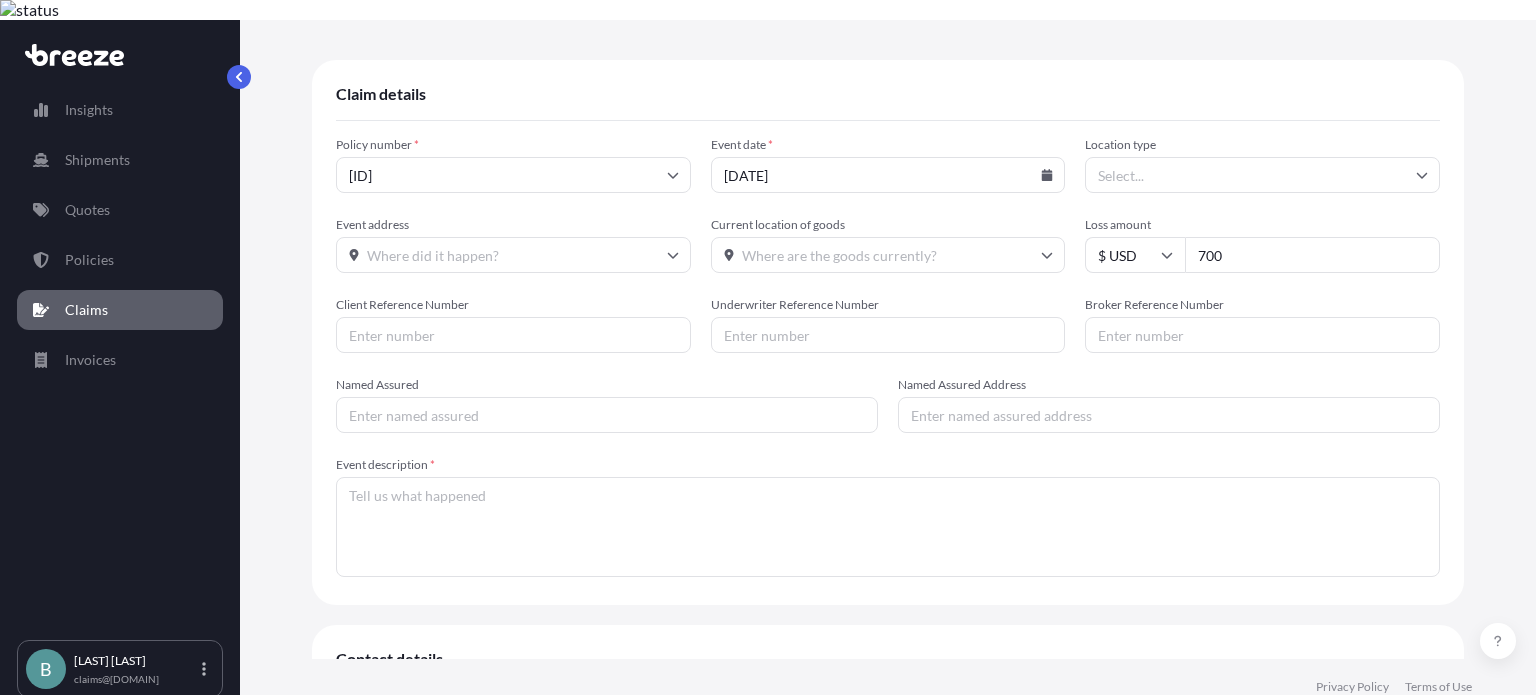 click on "Client Reference Number" at bounding box center (513, 335) 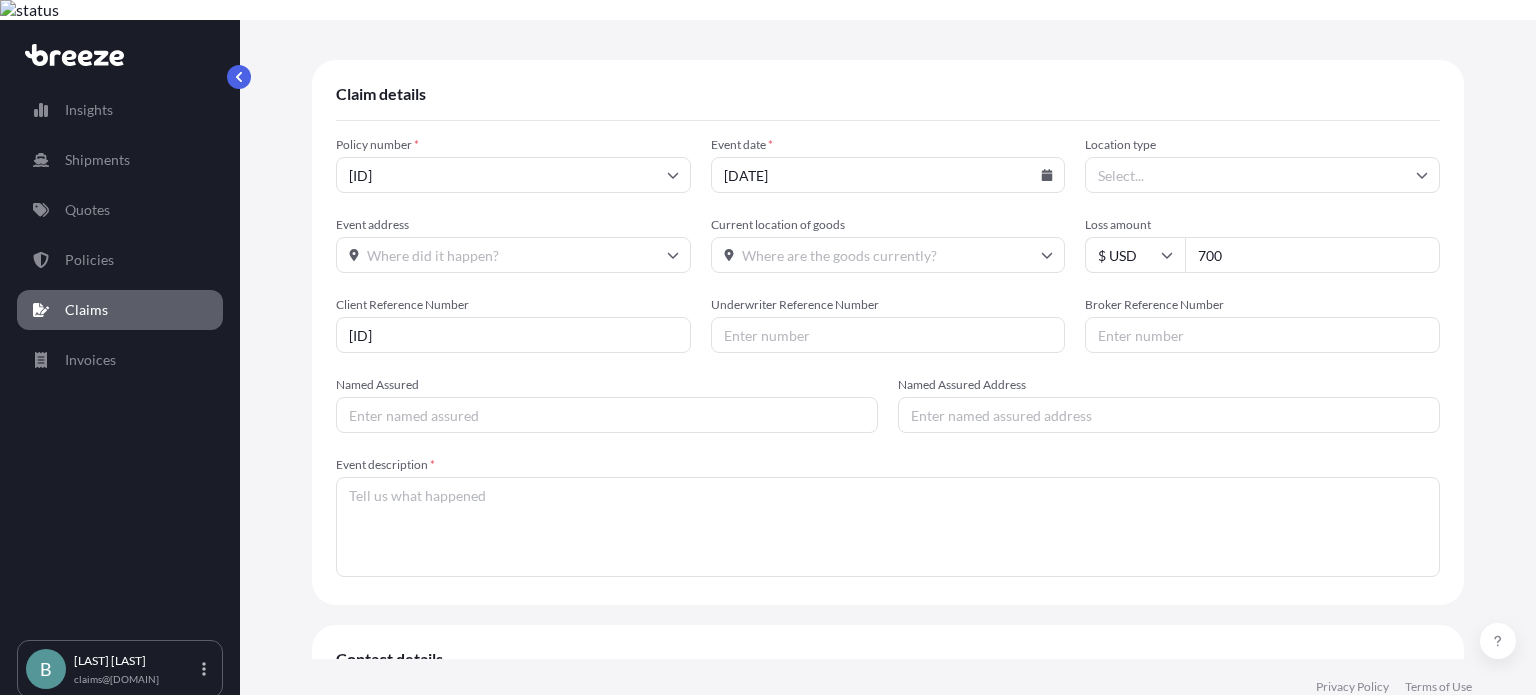 type on "[ID]" 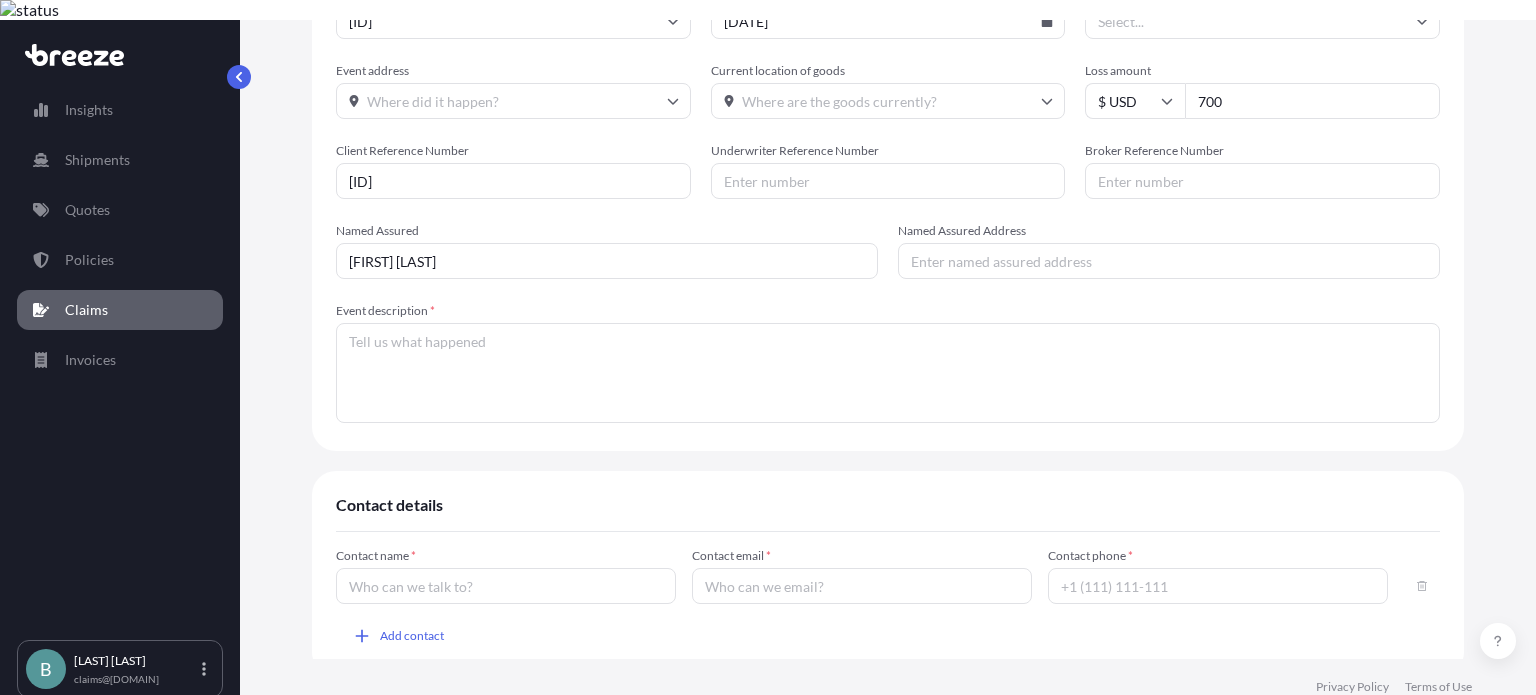 scroll, scrollTop: 338, scrollLeft: 0, axis: vertical 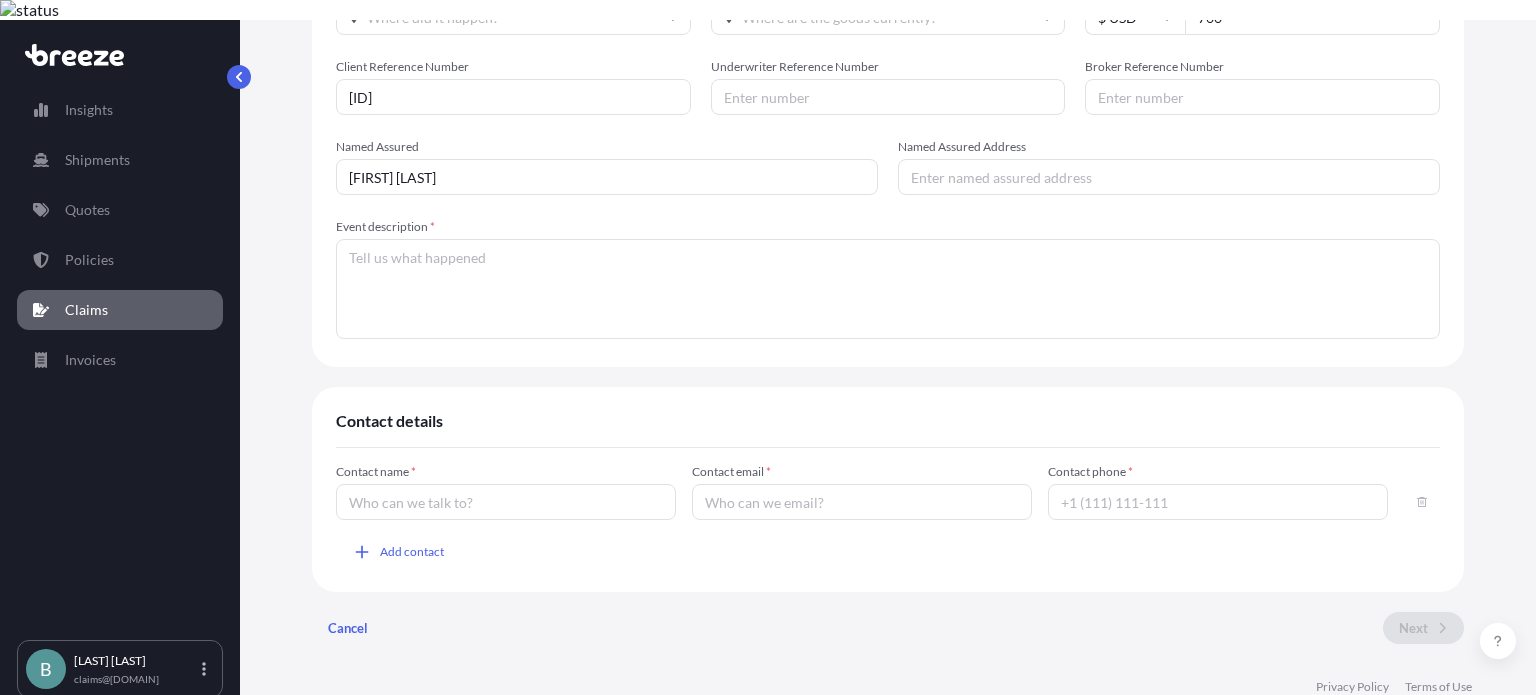 type on "[FIRST] [LAST]" 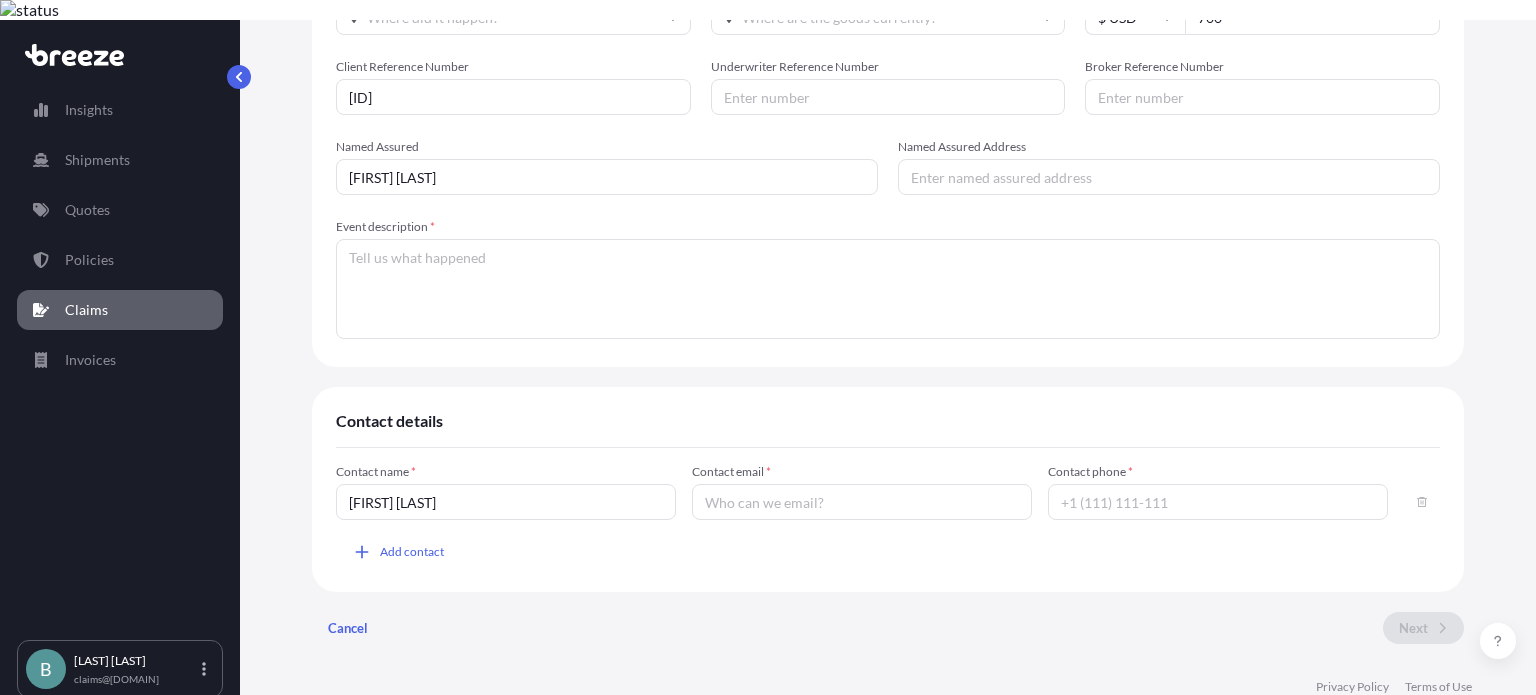 type on "claims@[DOMAIN]" 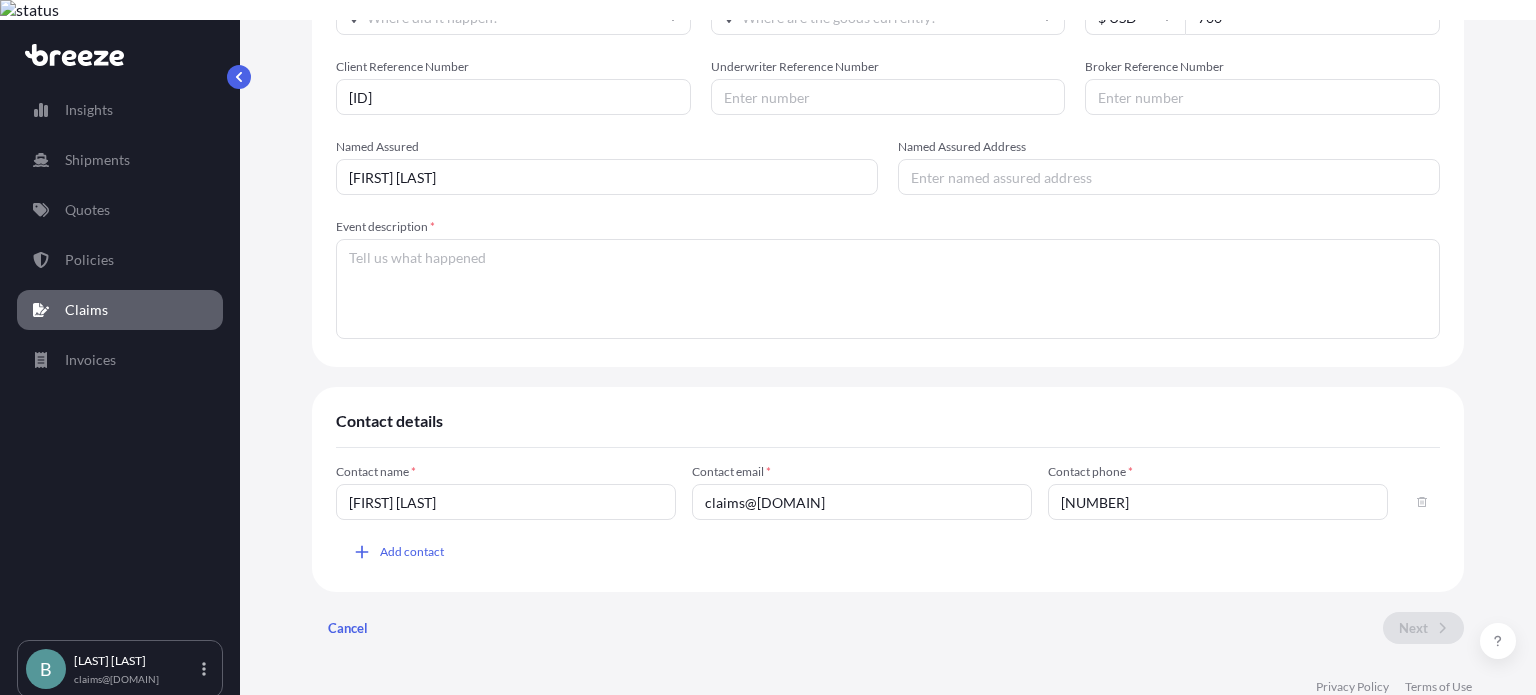 click on "[NUMBER]" at bounding box center (1218, 502) 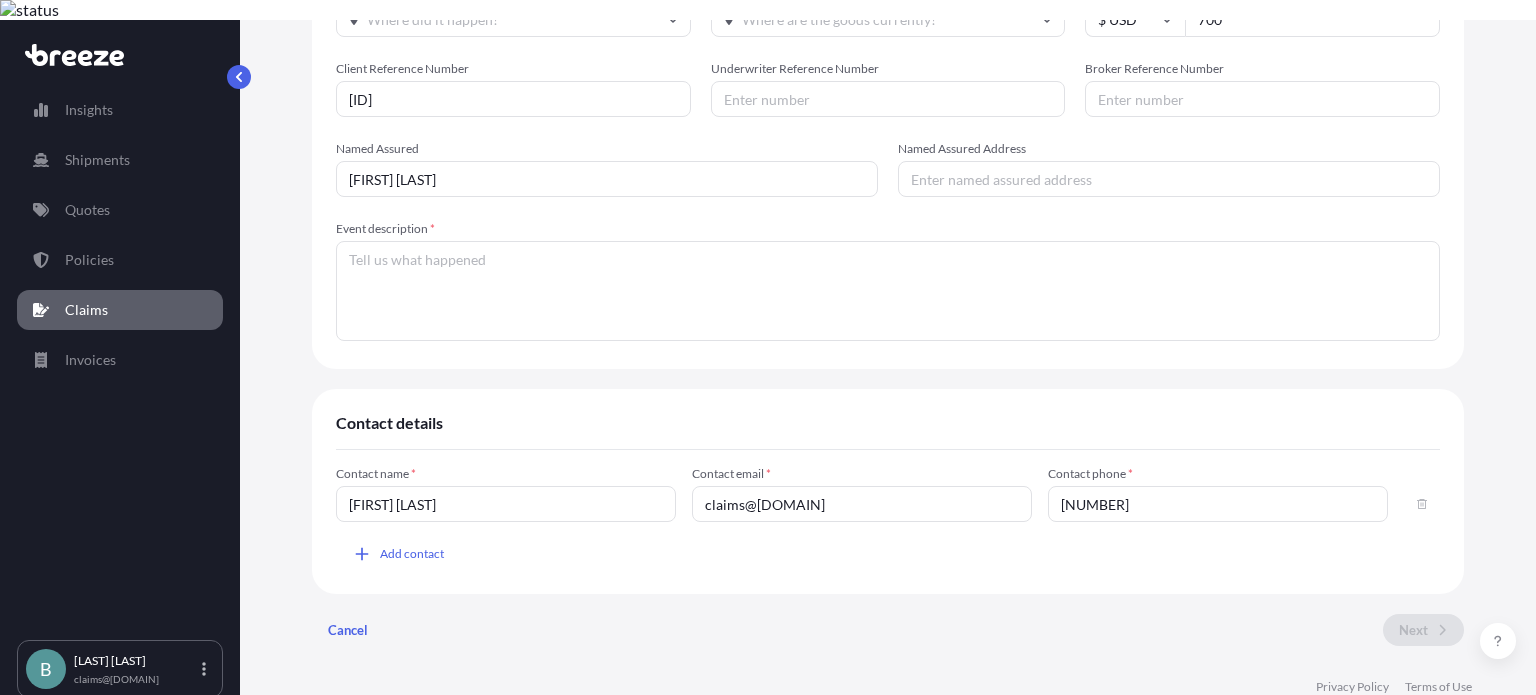 scroll, scrollTop: 338, scrollLeft: 0, axis: vertical 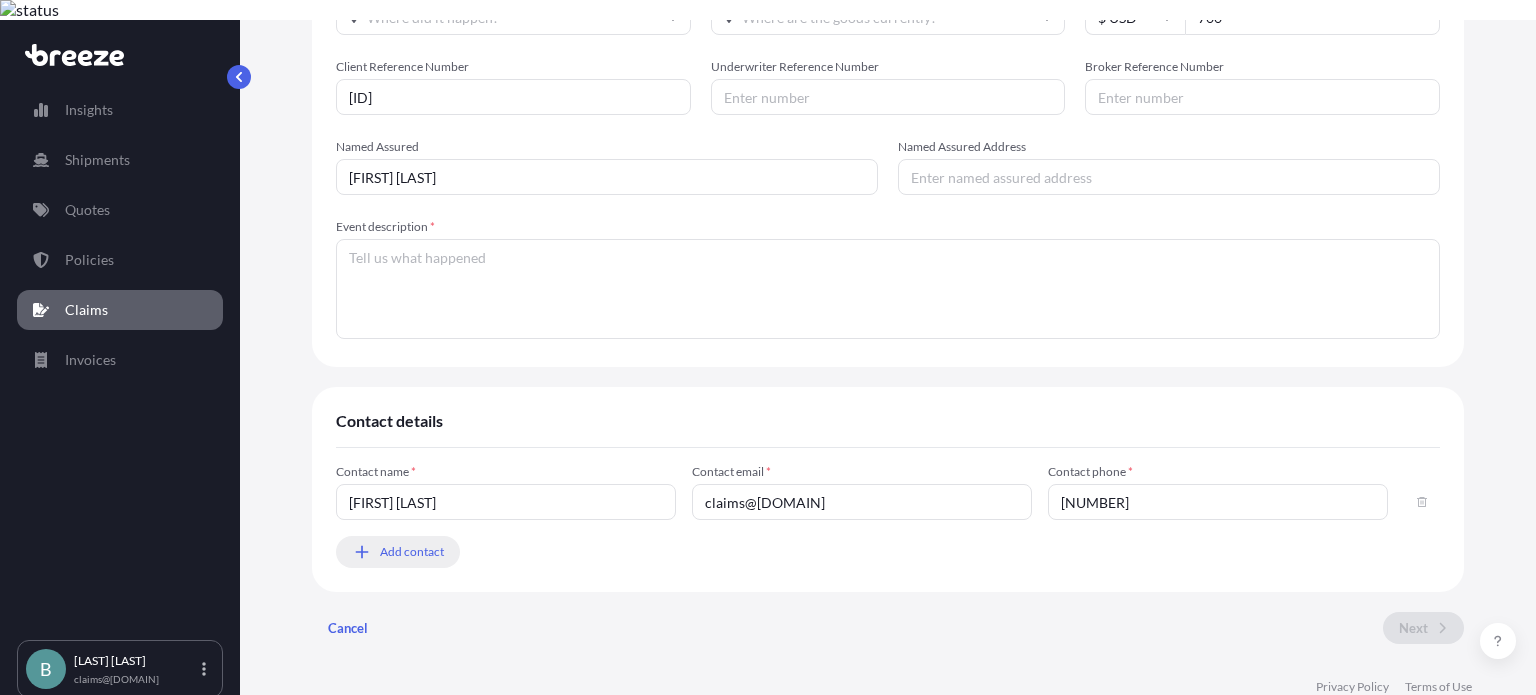 type on "[NUMBER]" 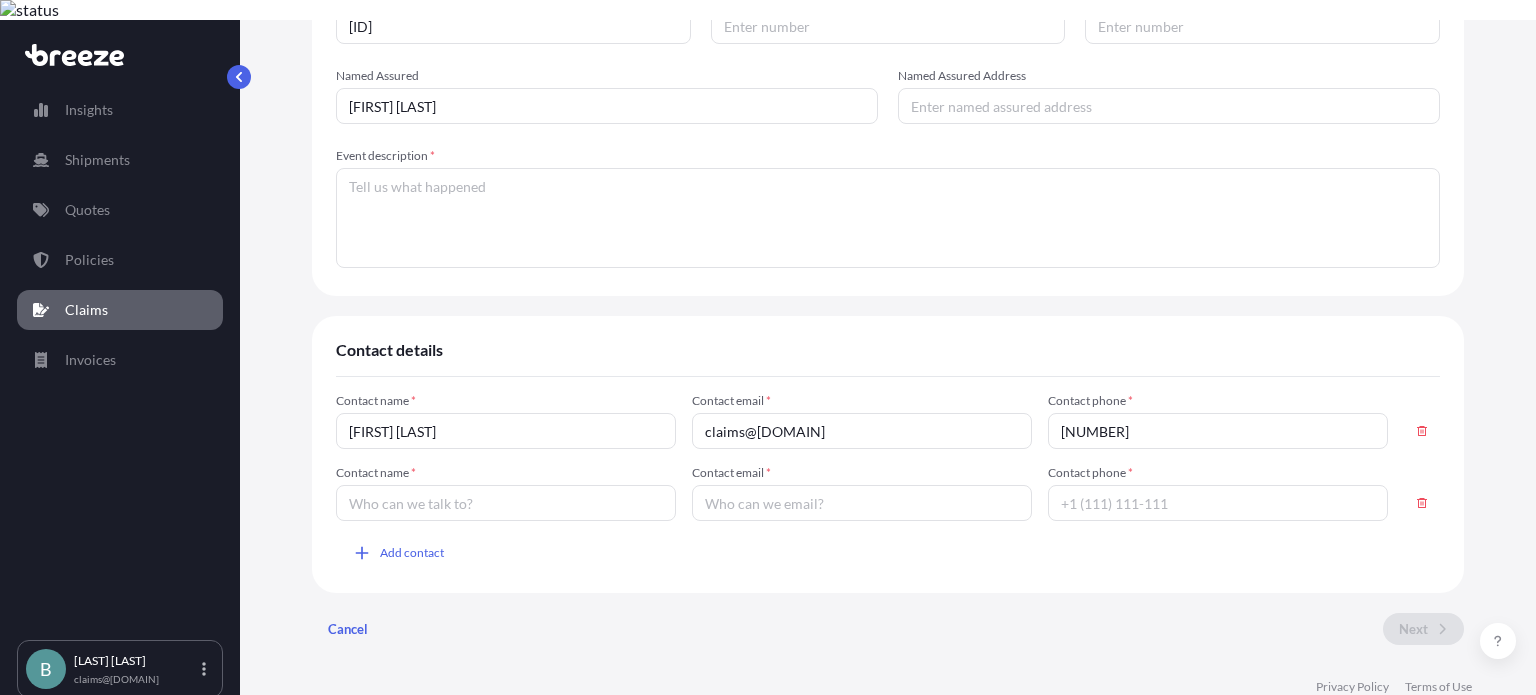 scroll, scrollTop: 410, scrollLeft: 0, axis: vertical 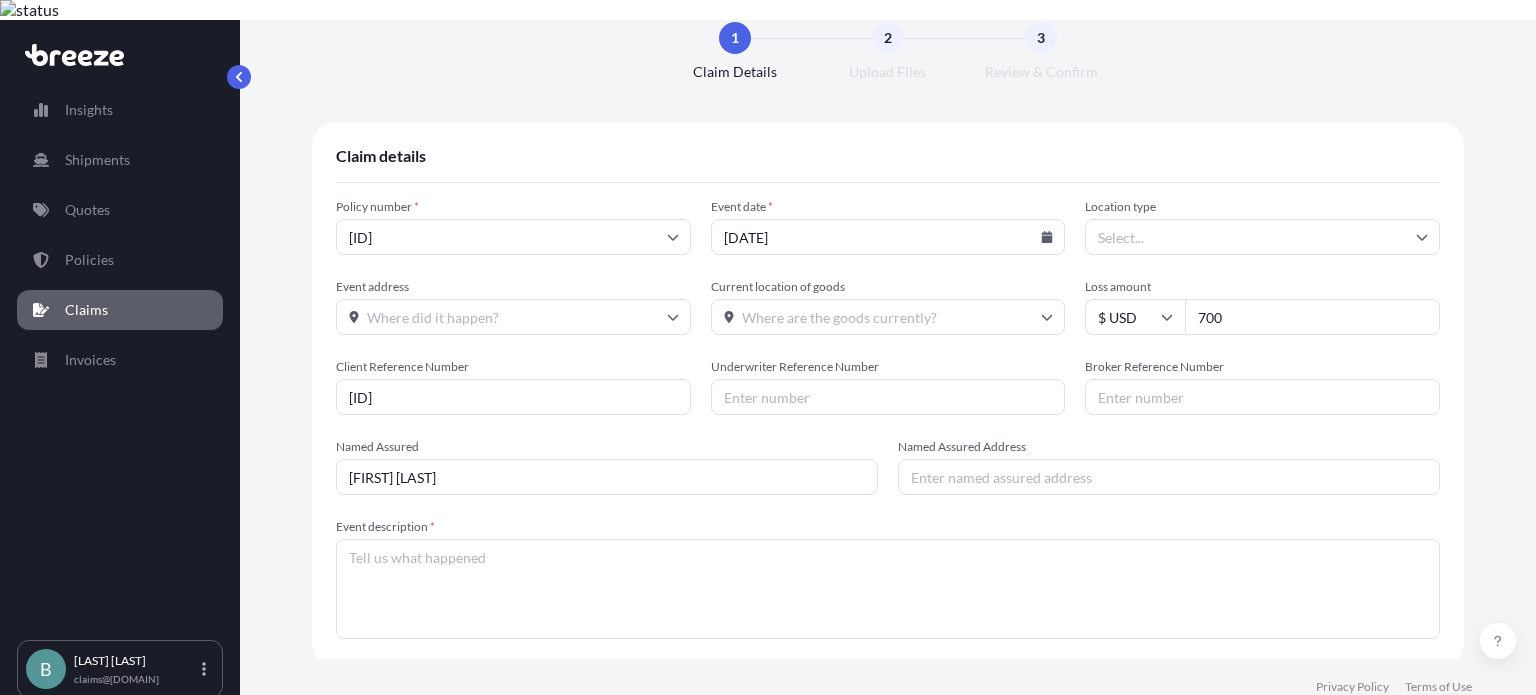 click on "Event description   *" at bounding box center (888, 589) 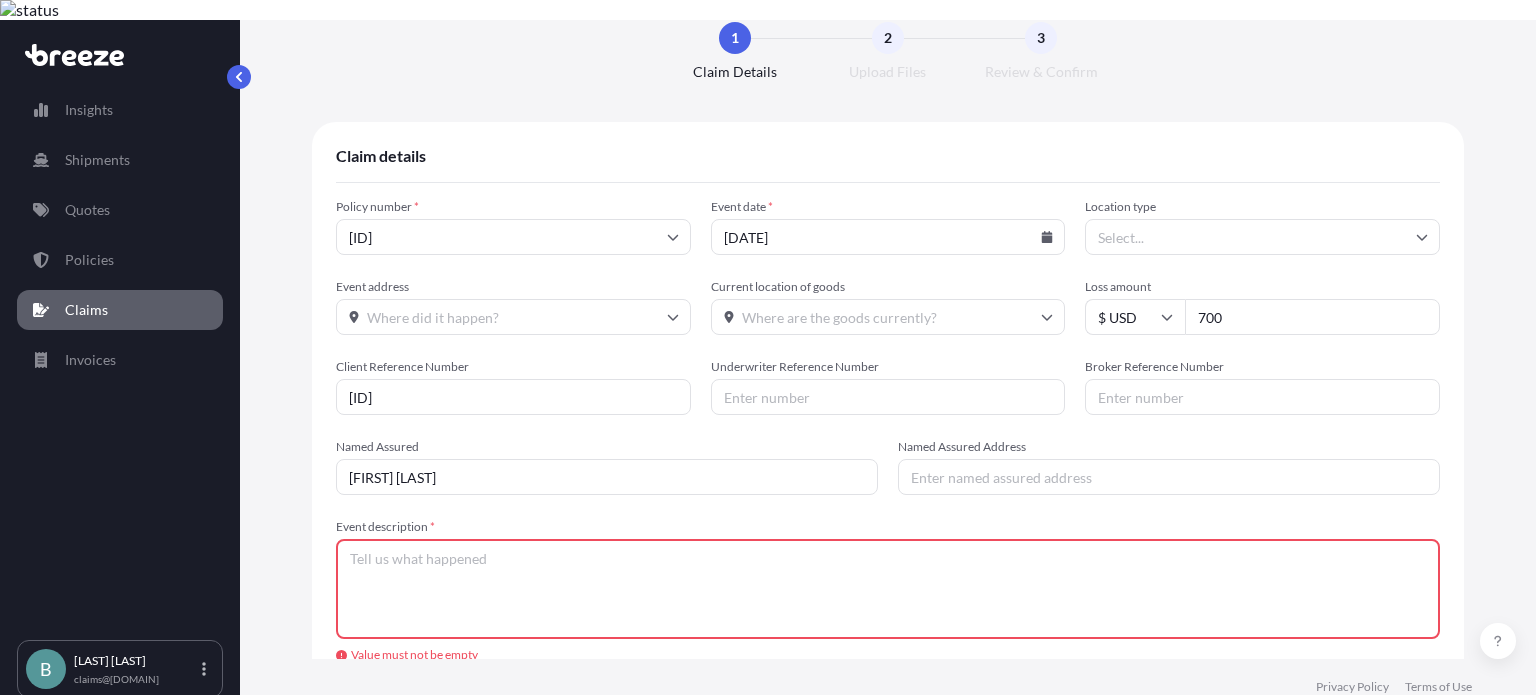 paste on "Partial Loss" 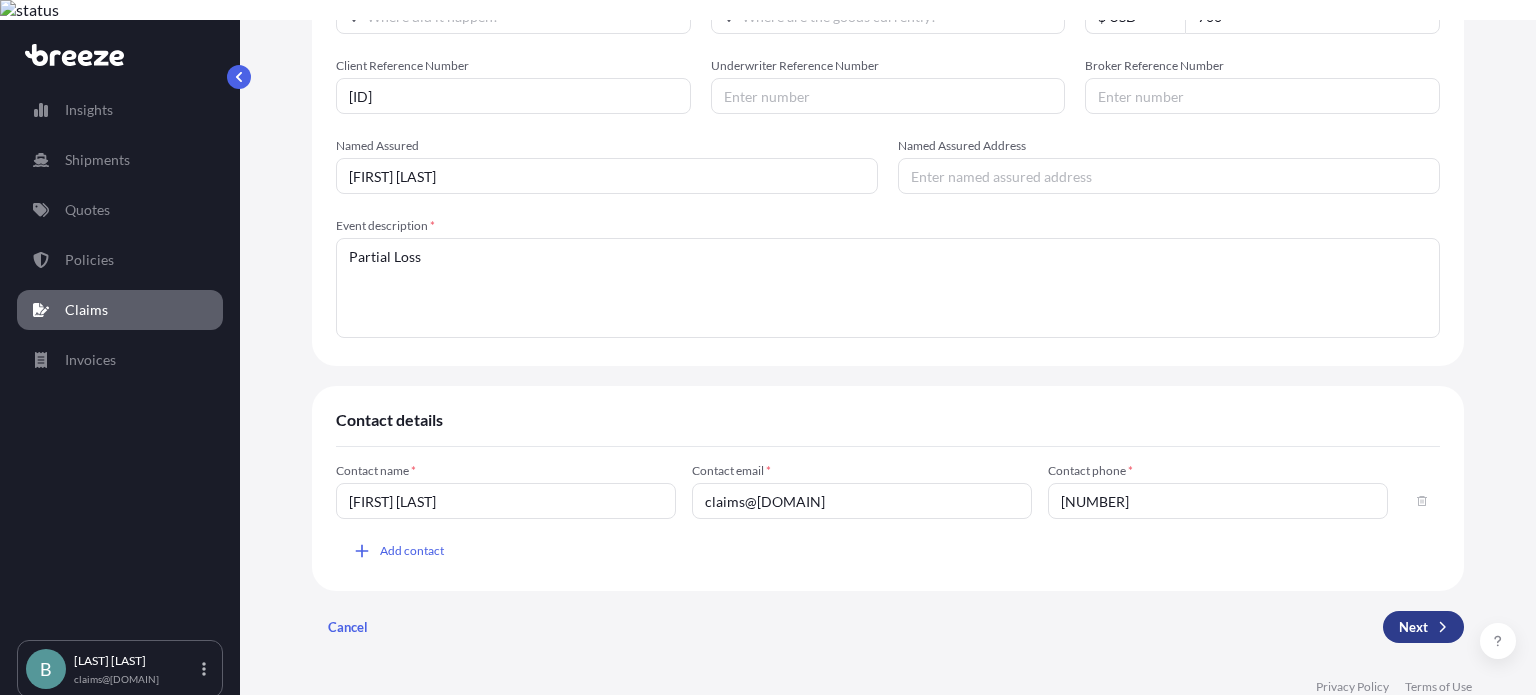 scroll, scrollTop: 338, scrollLeft: 0, axis: vertical 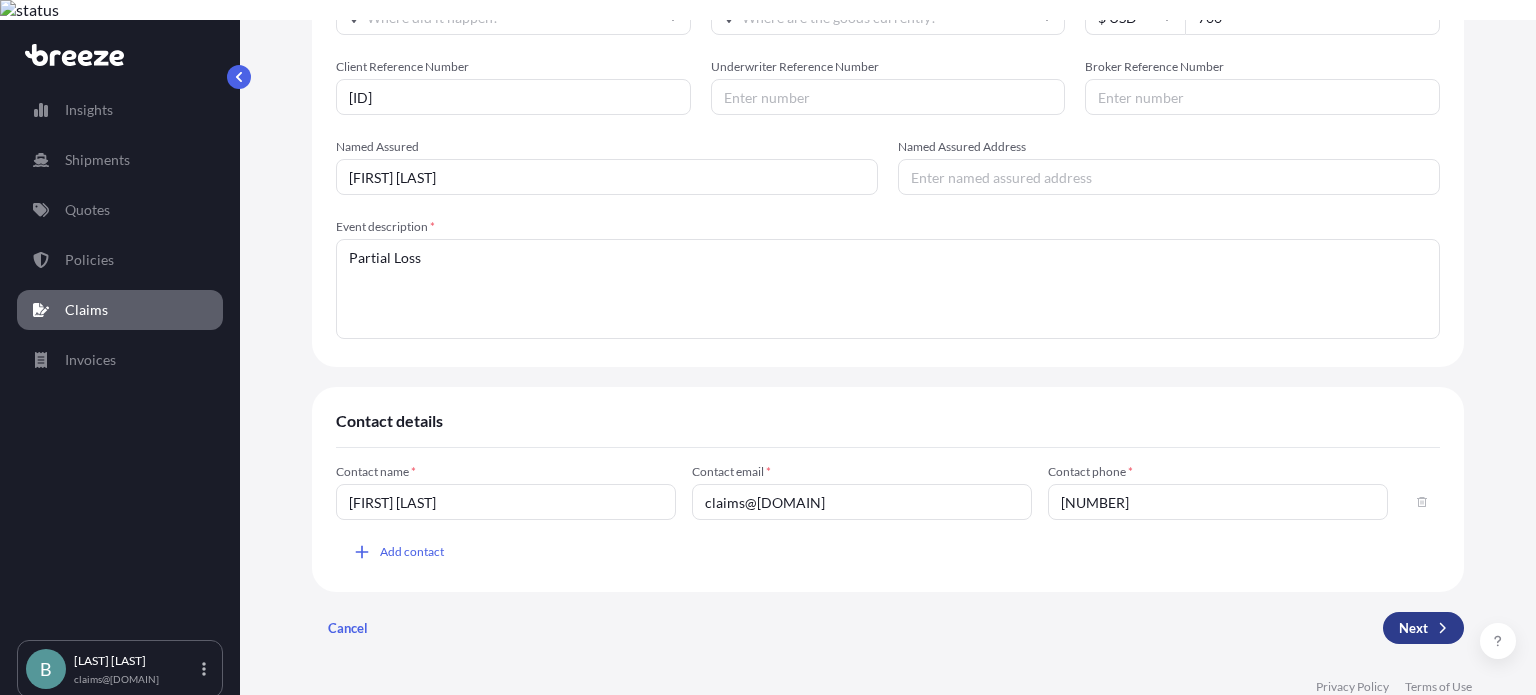 type on "Partial Loss" 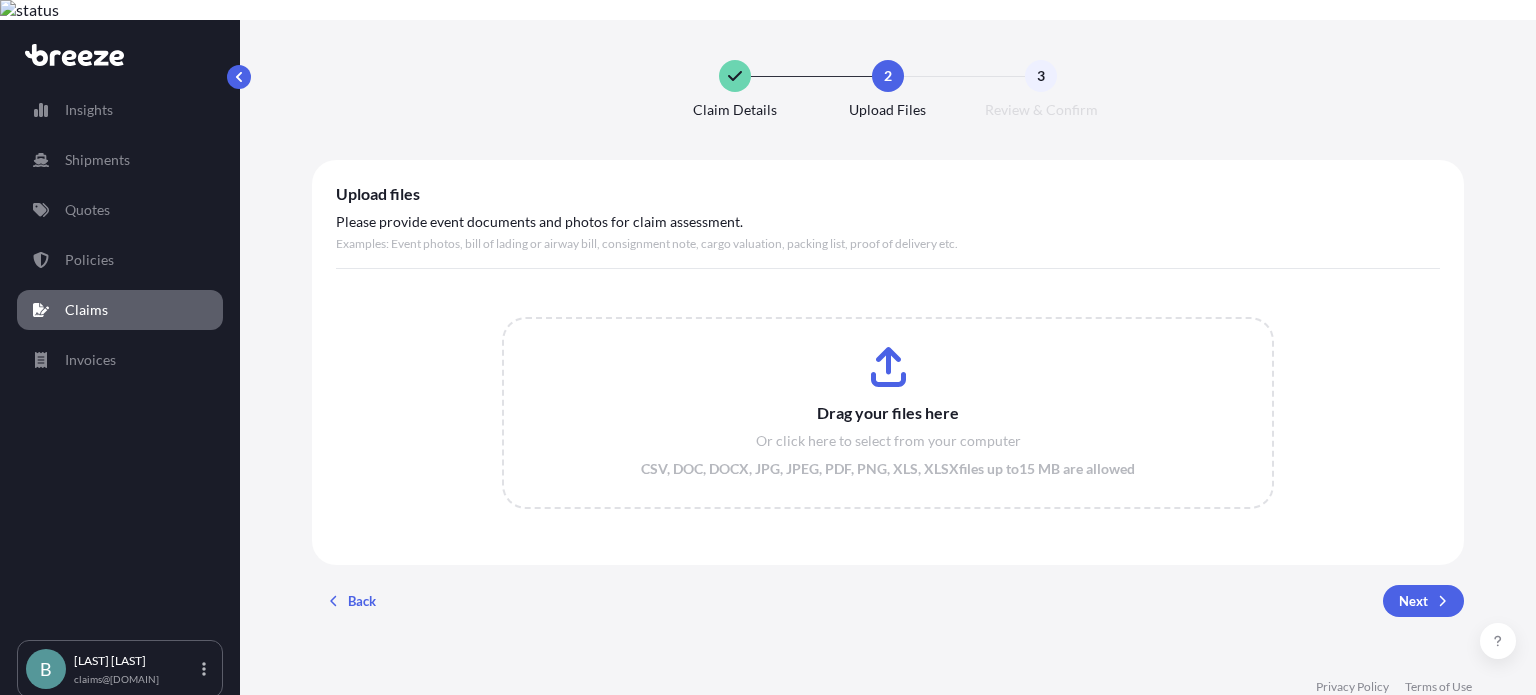scroll, scrollTop: 0, scrollLeft: 0, axis: both 